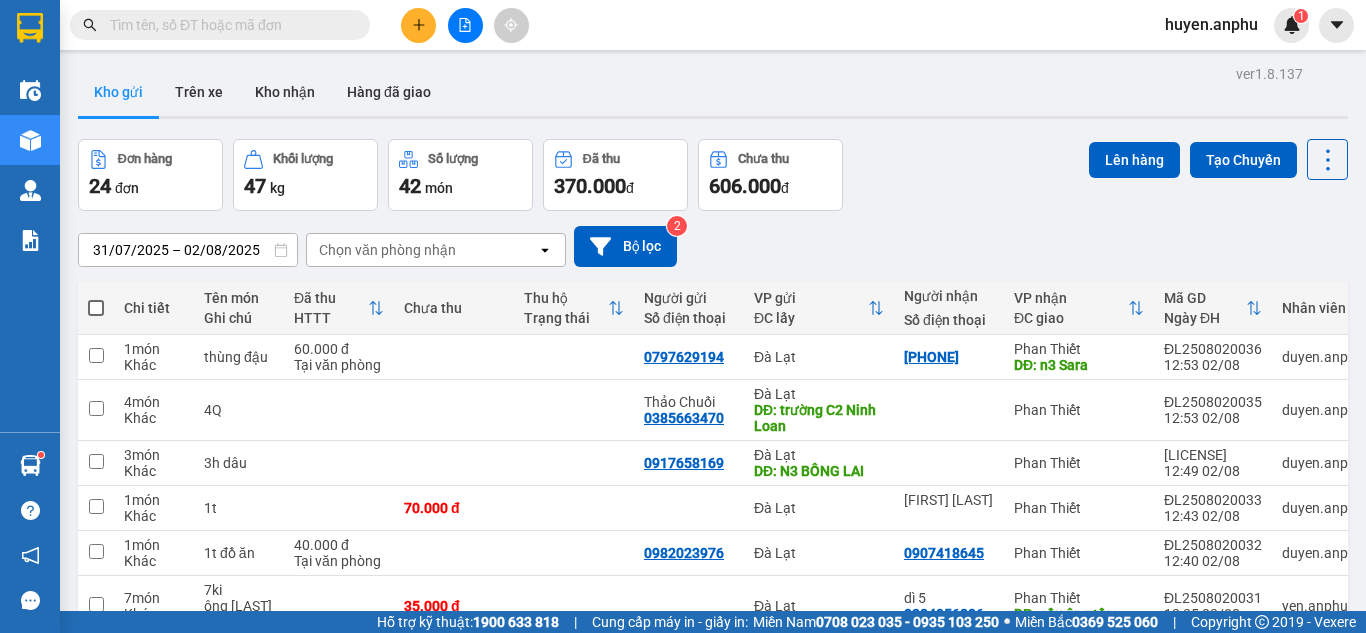 scroll, scrollTop: 0, scrollLeft: 0, axis: both 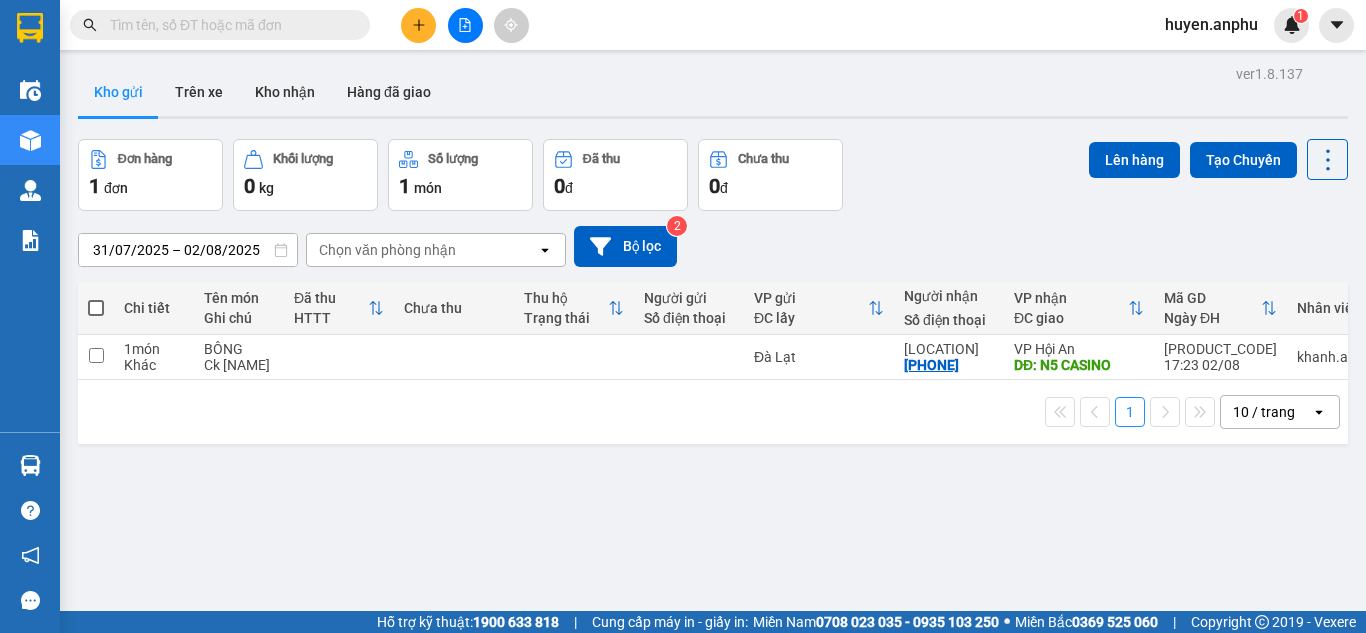 click on "31/07/2025 – 02/08/2025" at bounding box center [188, 250] 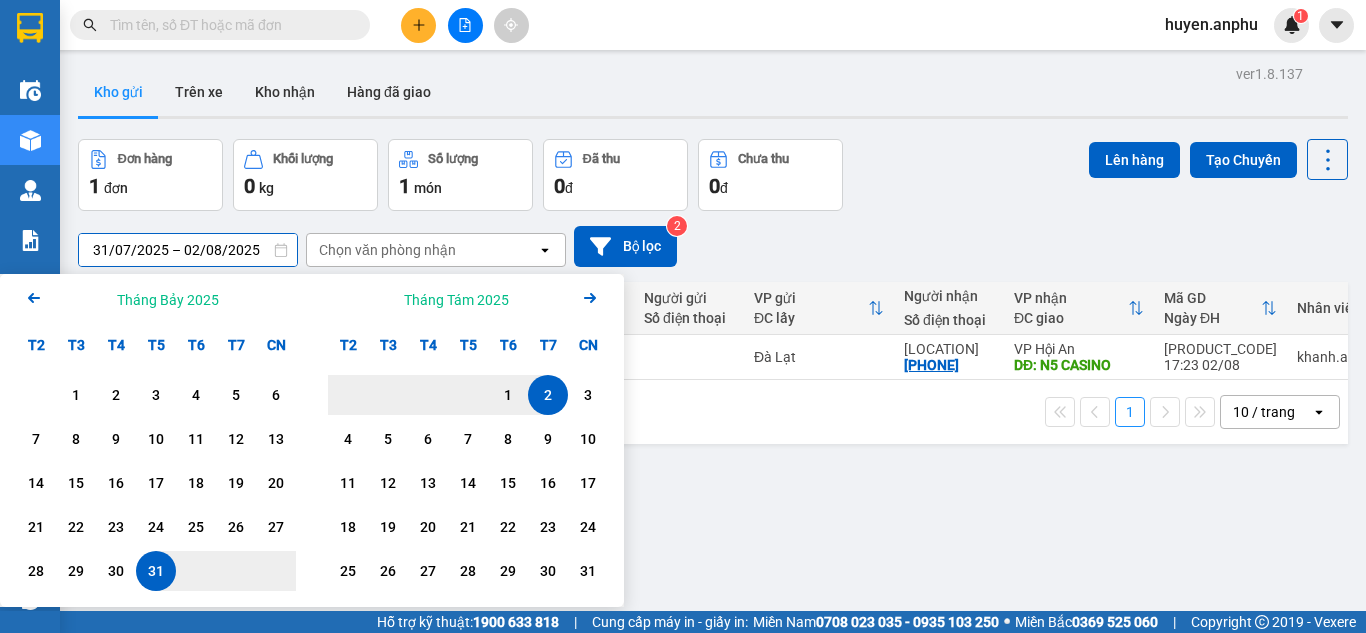 click on "31/07/2025 – 02/08/2025" at bounding box center [188, 250] 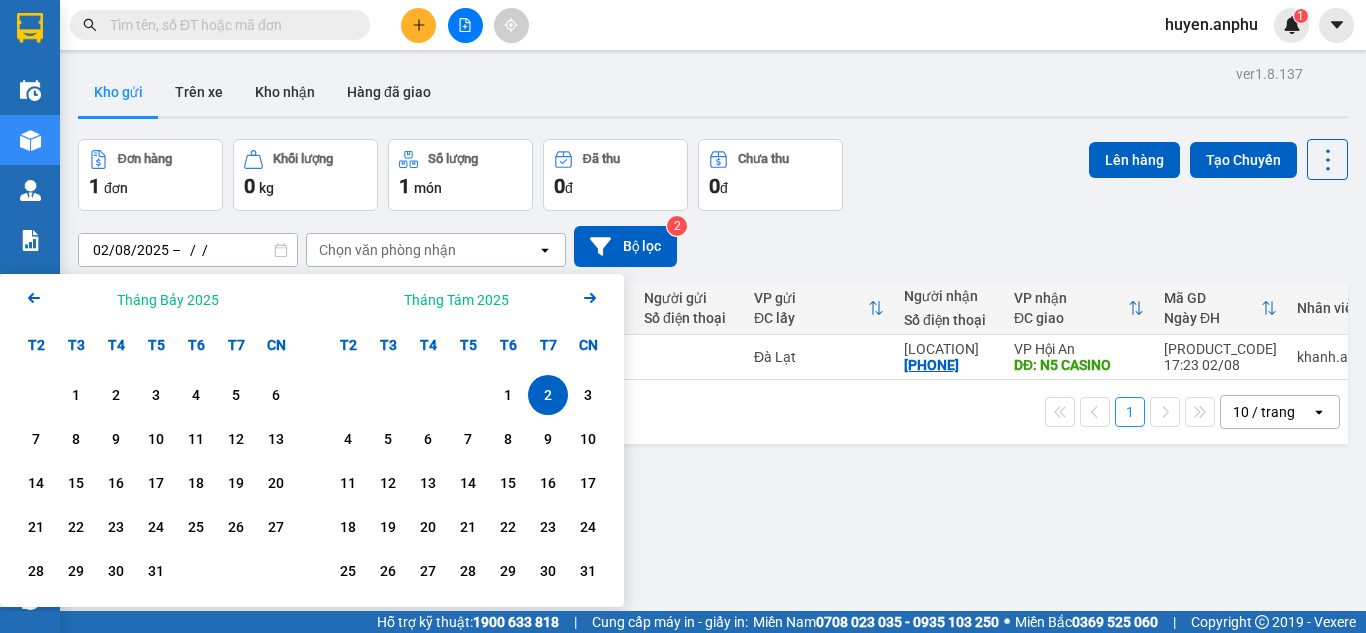 click on "[DATE] – [DATE]" at bounding box center (713, 246) 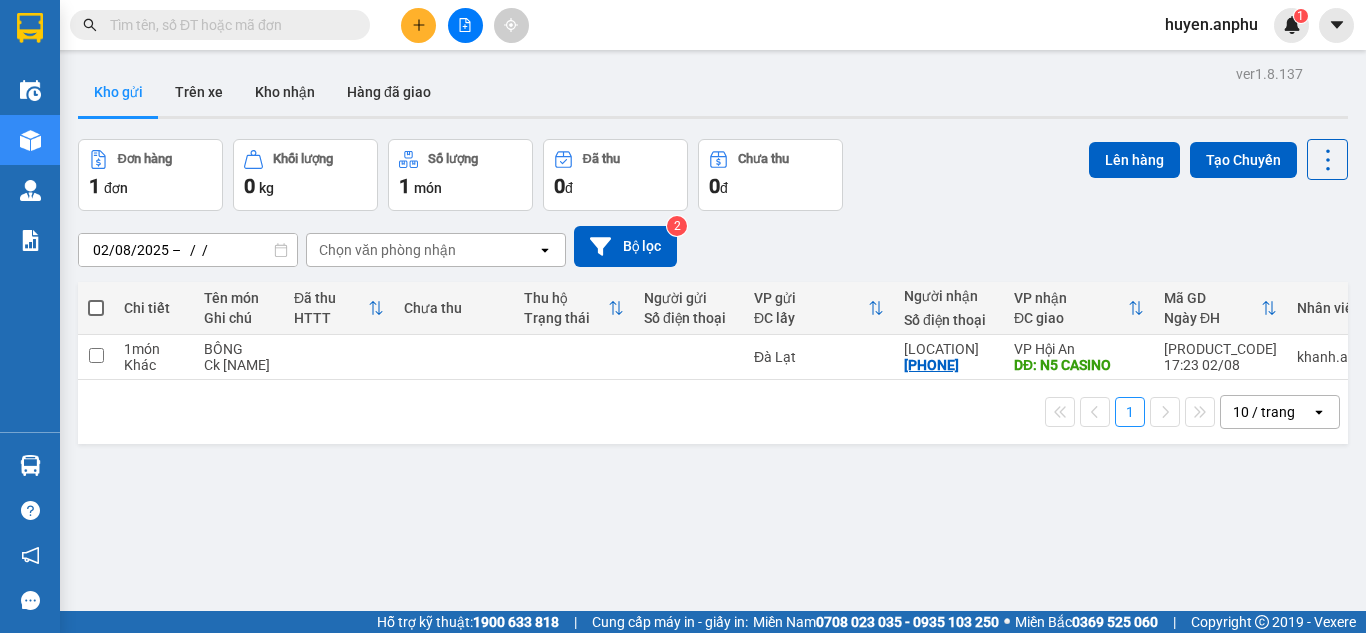 click on "[DATE] – [DATE]" at bounding box center (713, 246) 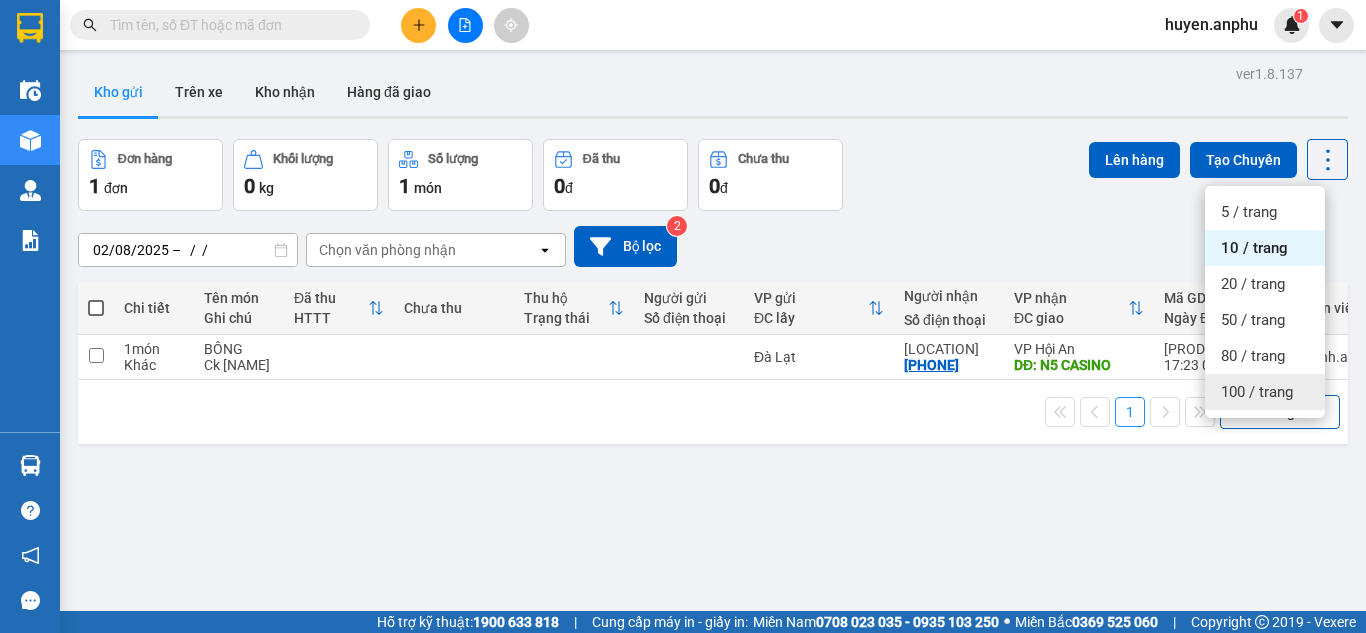 click on "100 / trang" at bounding box center [1257, 392] 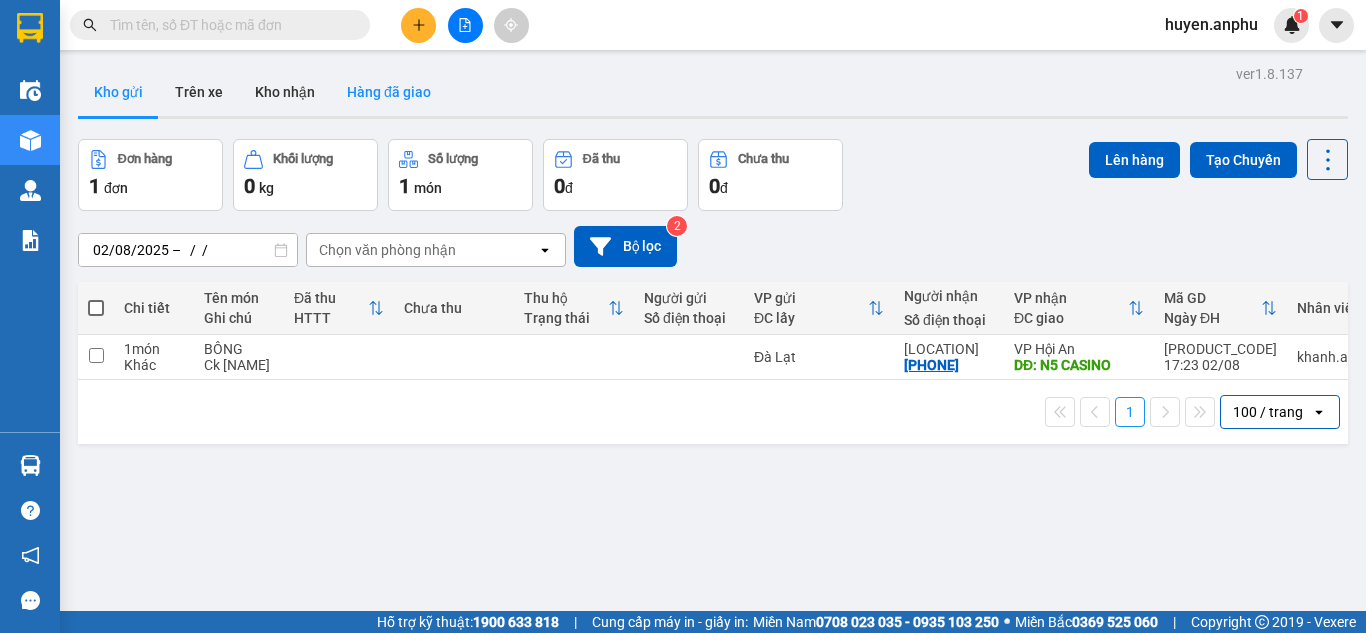 click on "Hàng đã giao" at bounding box center (389, 92) 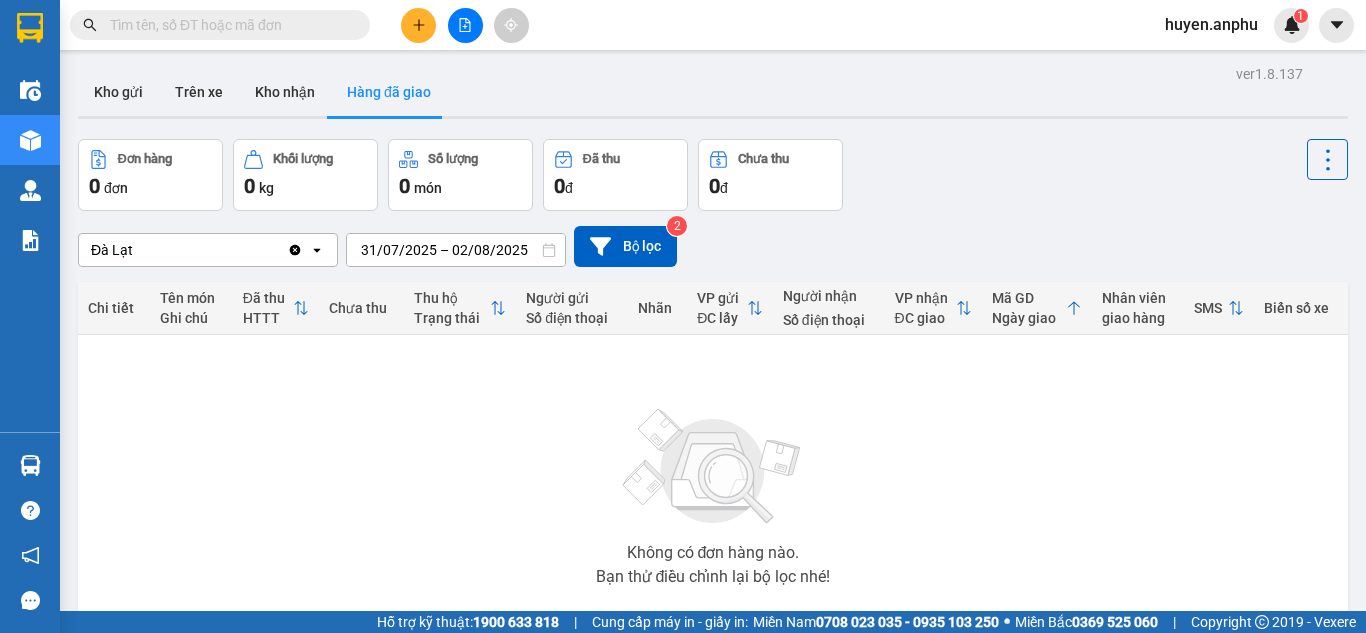 click on "Không có đơn hàng nào. Bạn thử điều chỉnh lại bộ lọc nhé!" at bounding box center [713, 491] 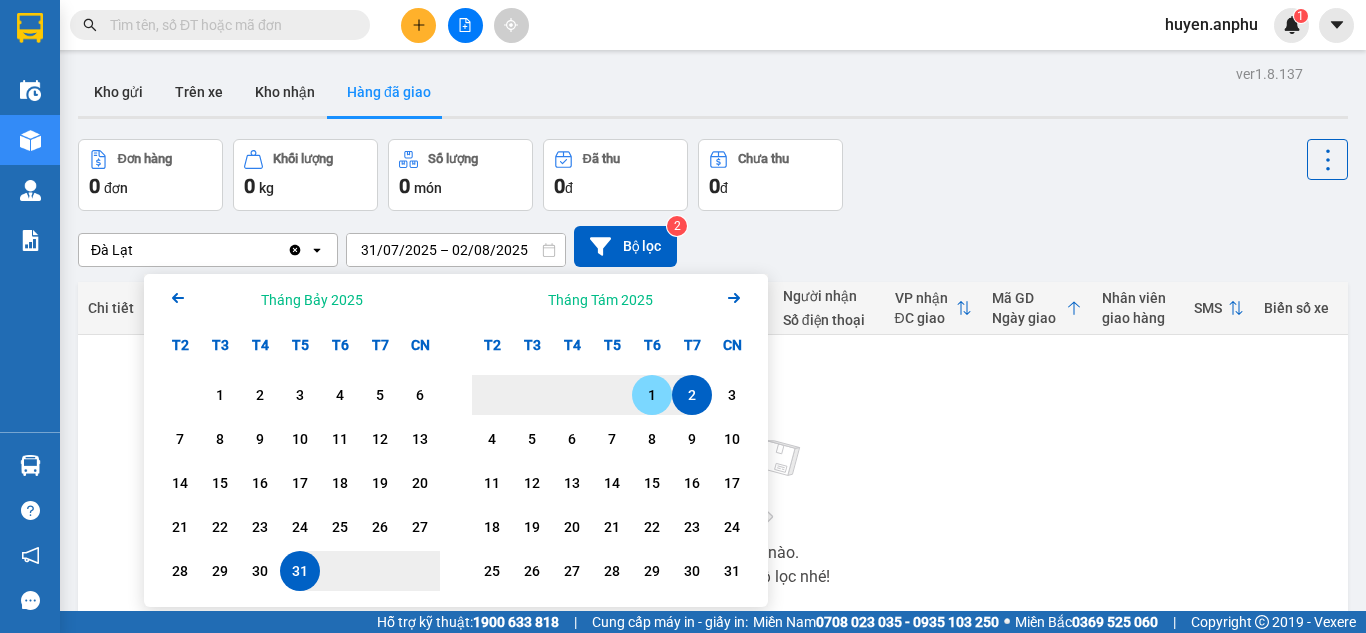 click on "1" at bounding box center (652, 395) 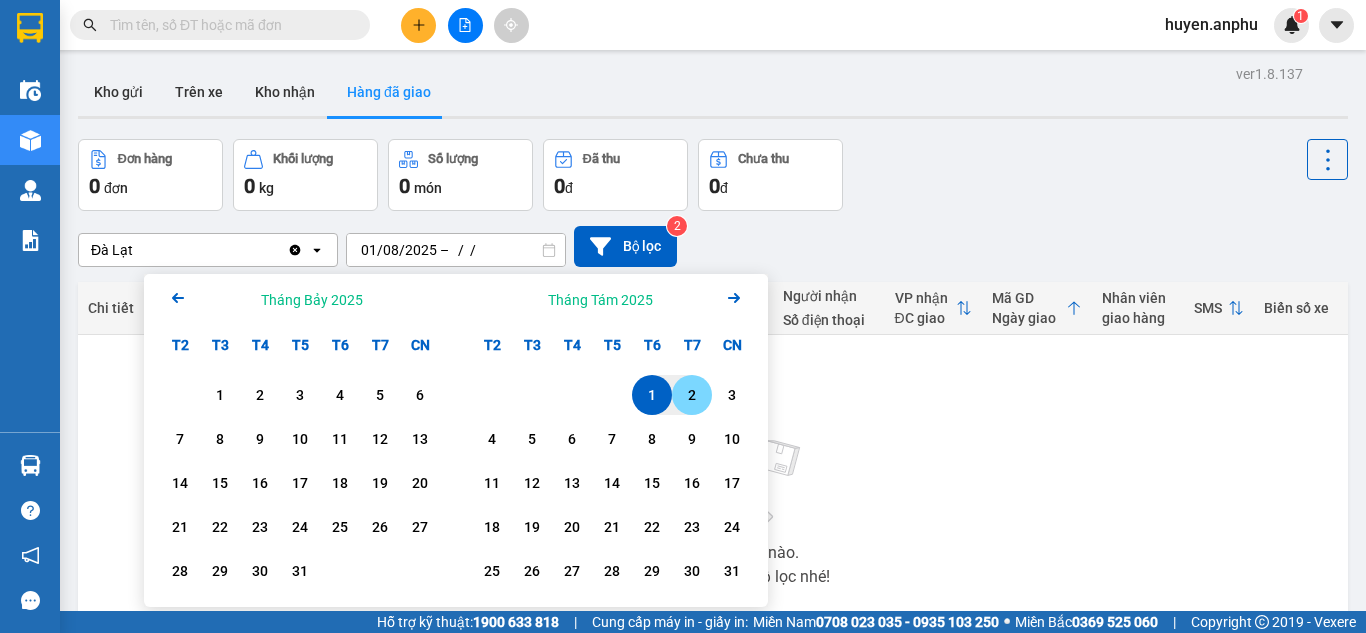 click on "2" at bounding box center [692, 395] 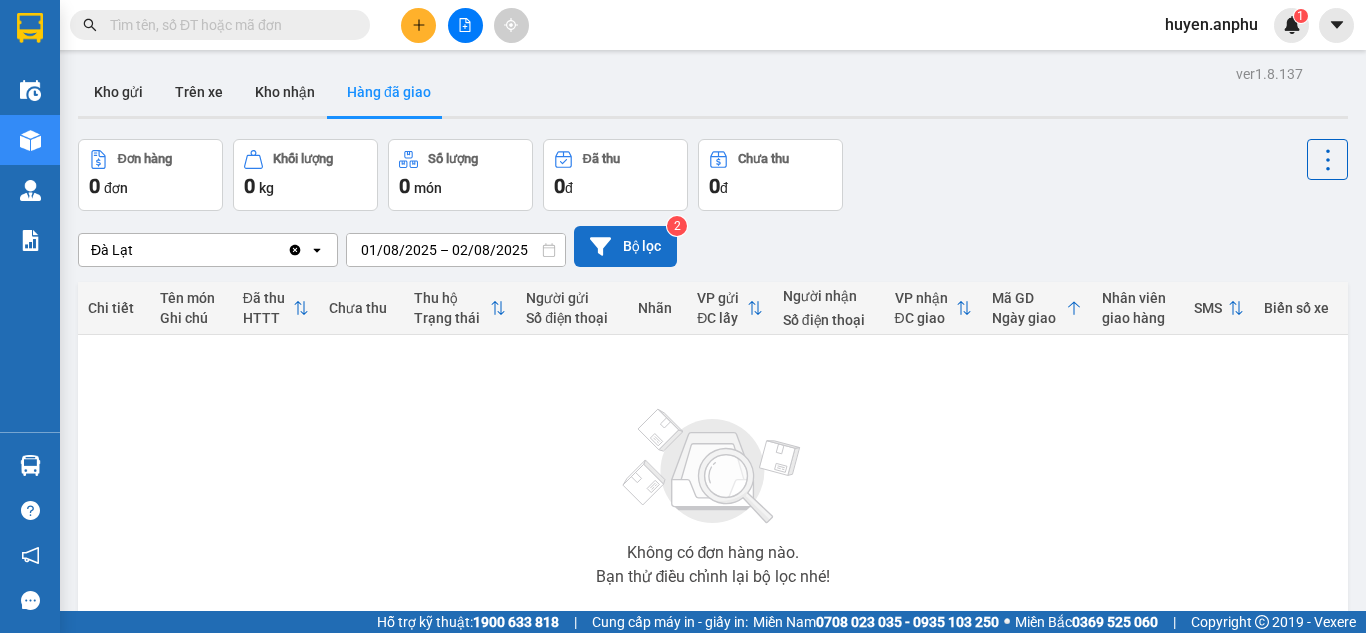 click on "Bộ lọc" at bounding box center (625, 246) 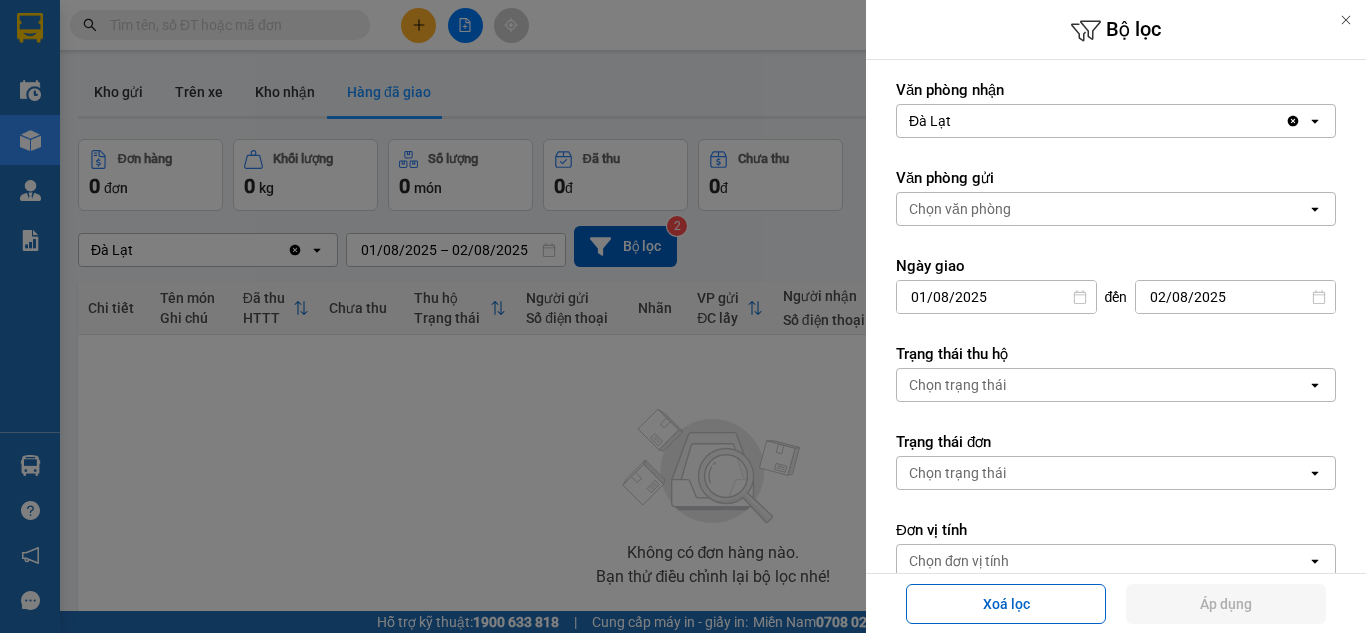click at bounding box center [683, 316] 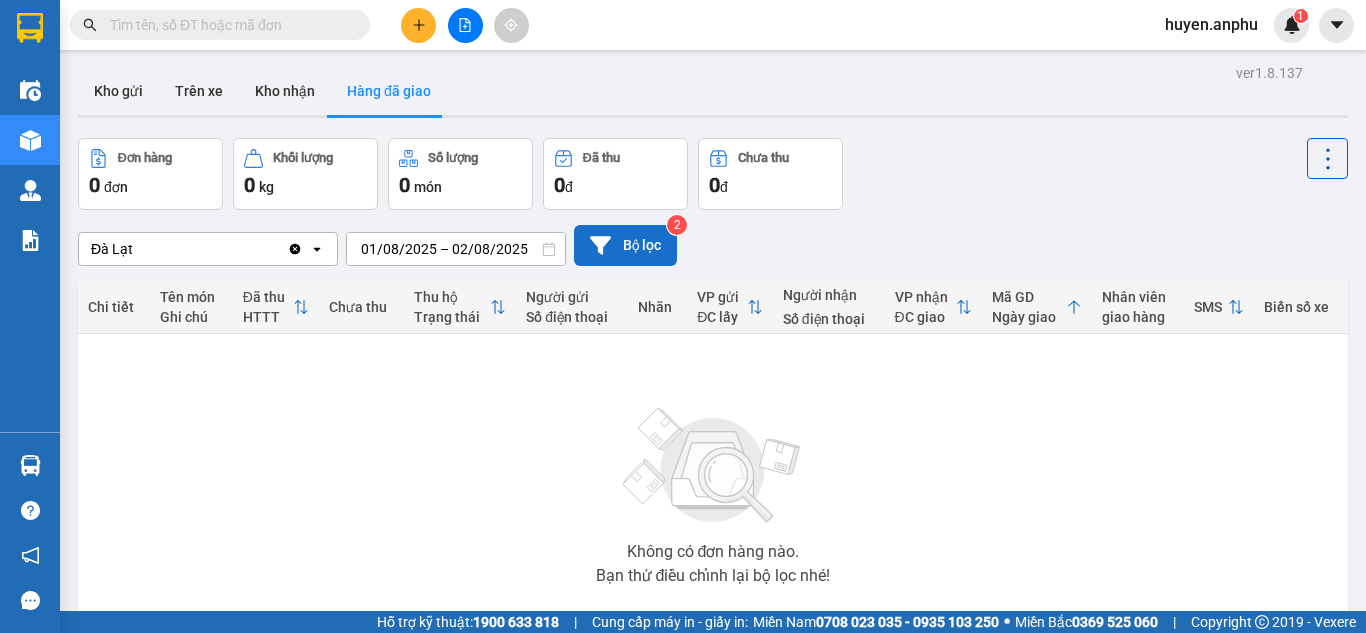 scroll, scrollTop: 0, scrollLeft: 0, axis: both 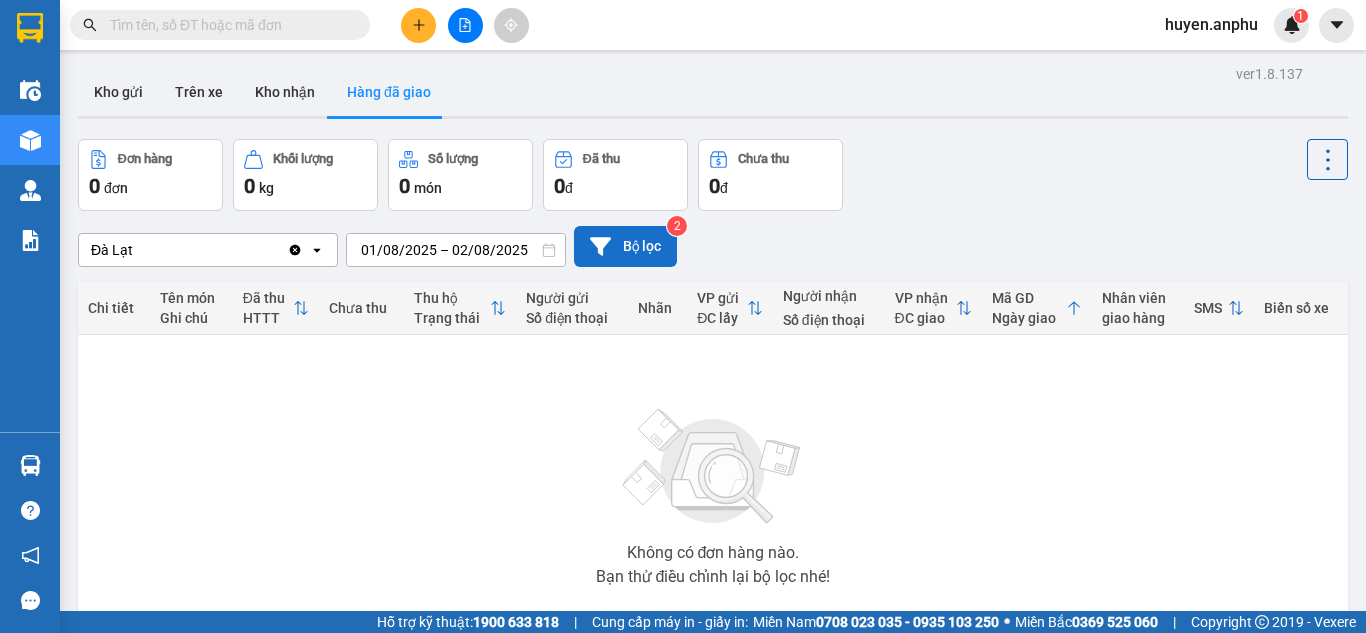 click on "Bộ lọc" at bounding box center (625, 246) 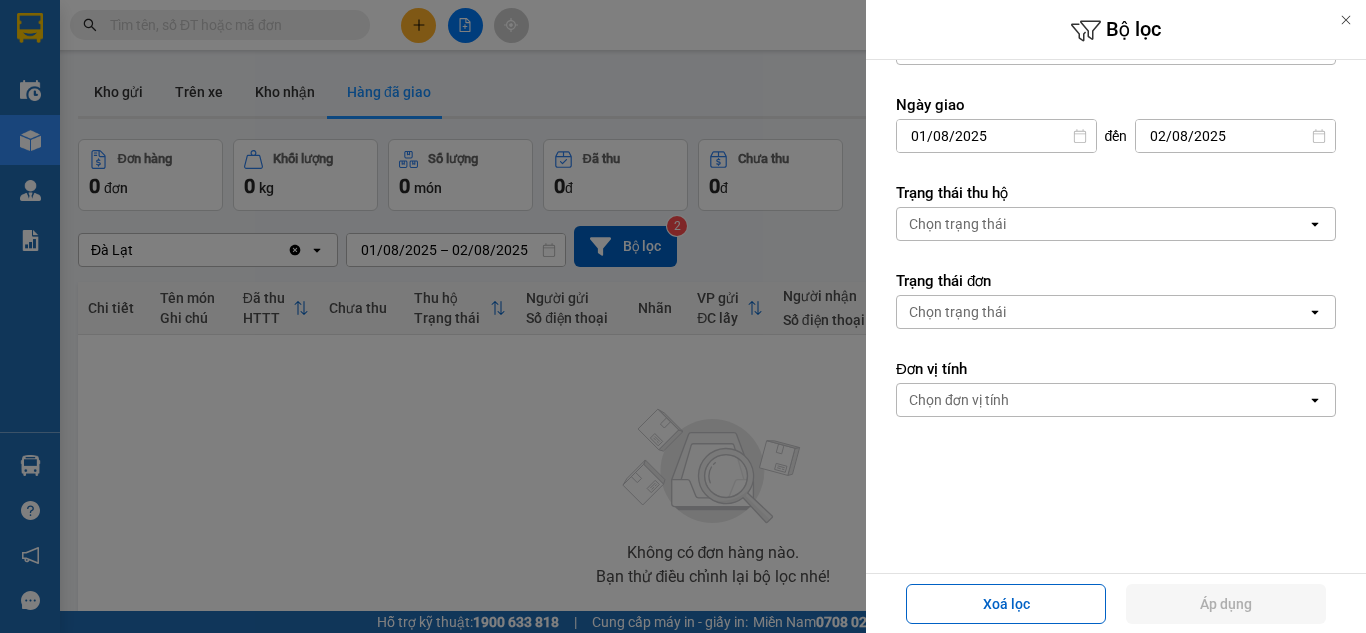 scroll, scrollTop: 205, scrollLeft: 0, axis: vertical 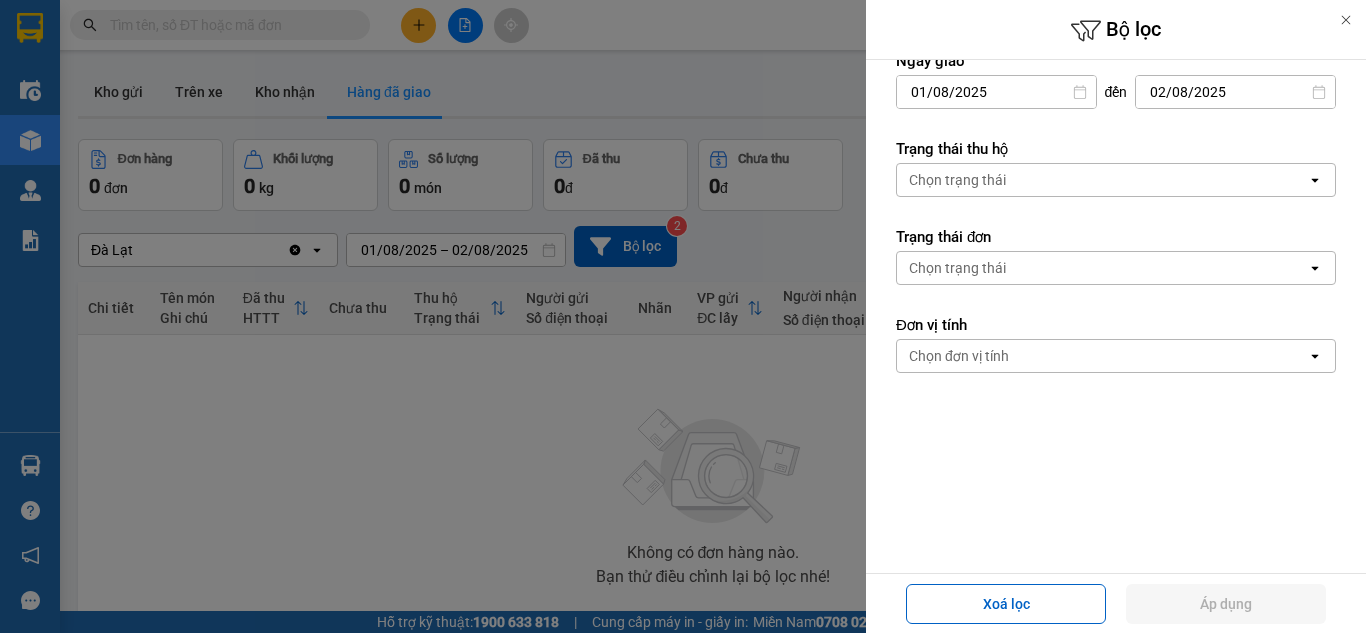 click at bounding box center (683, 316) 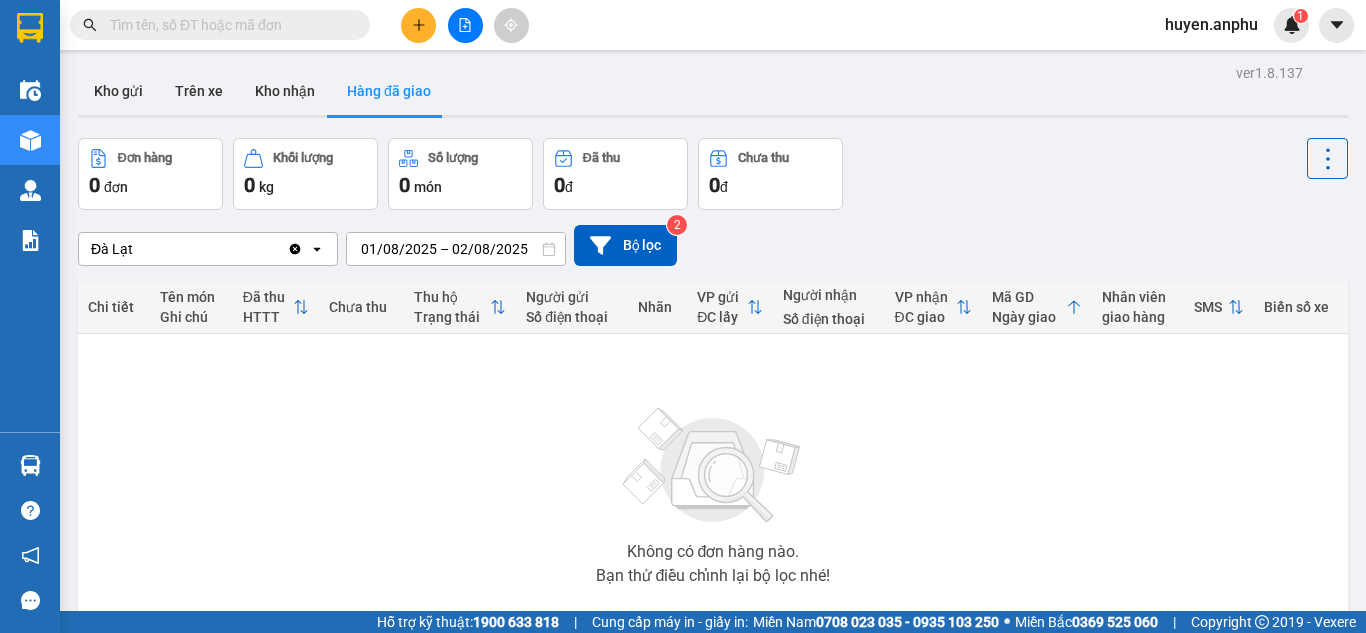 scroll, scrollTop: 0, scrollLeft: 0, axis: both 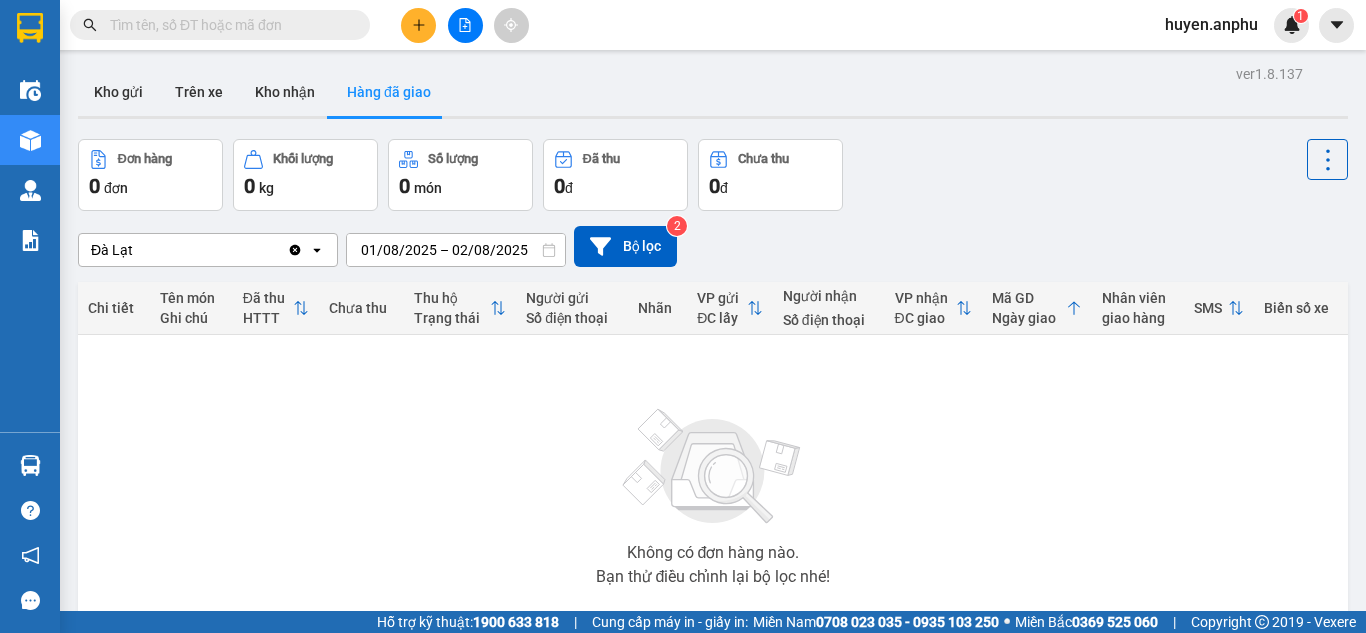 click at bounding box center (713, 467) 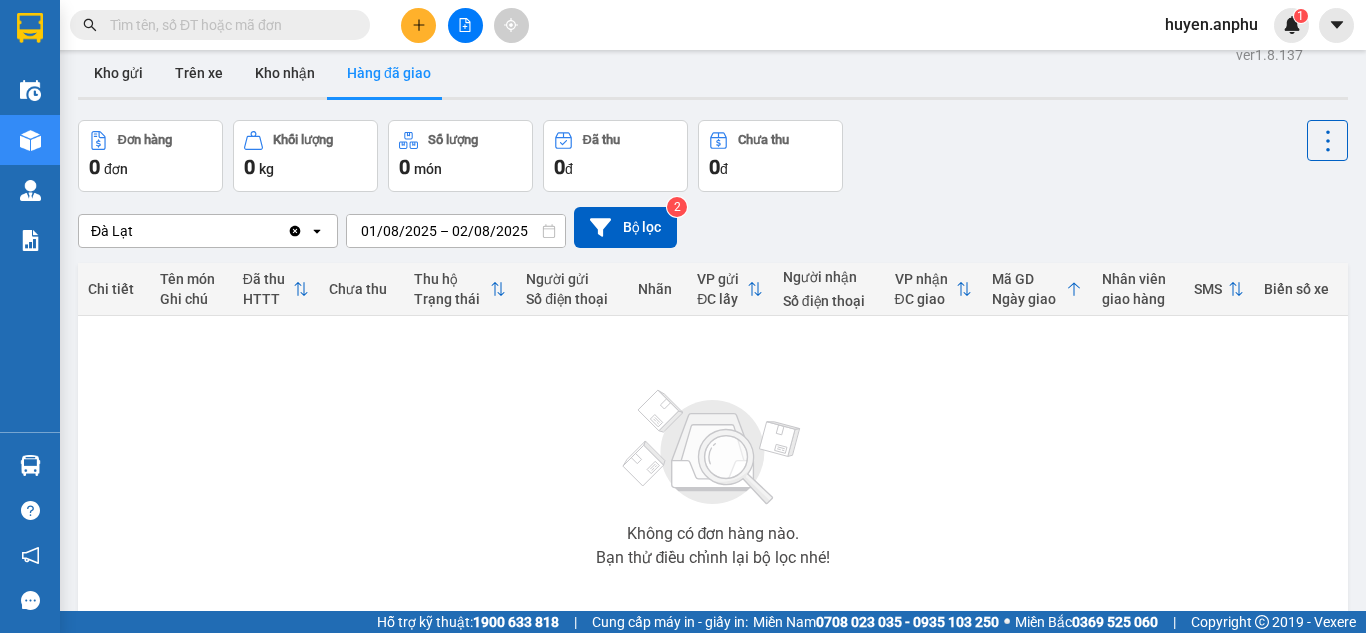 scroll, scrollTop: 0, scrollLeft: 0, axis: both 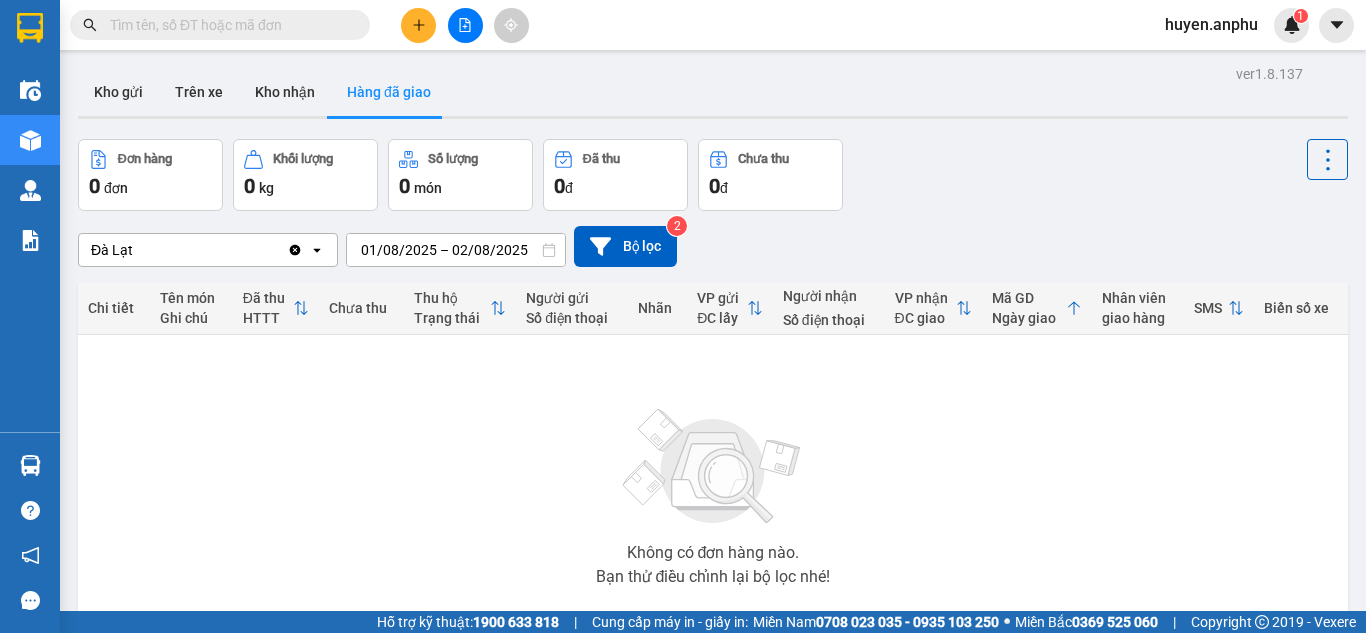 click 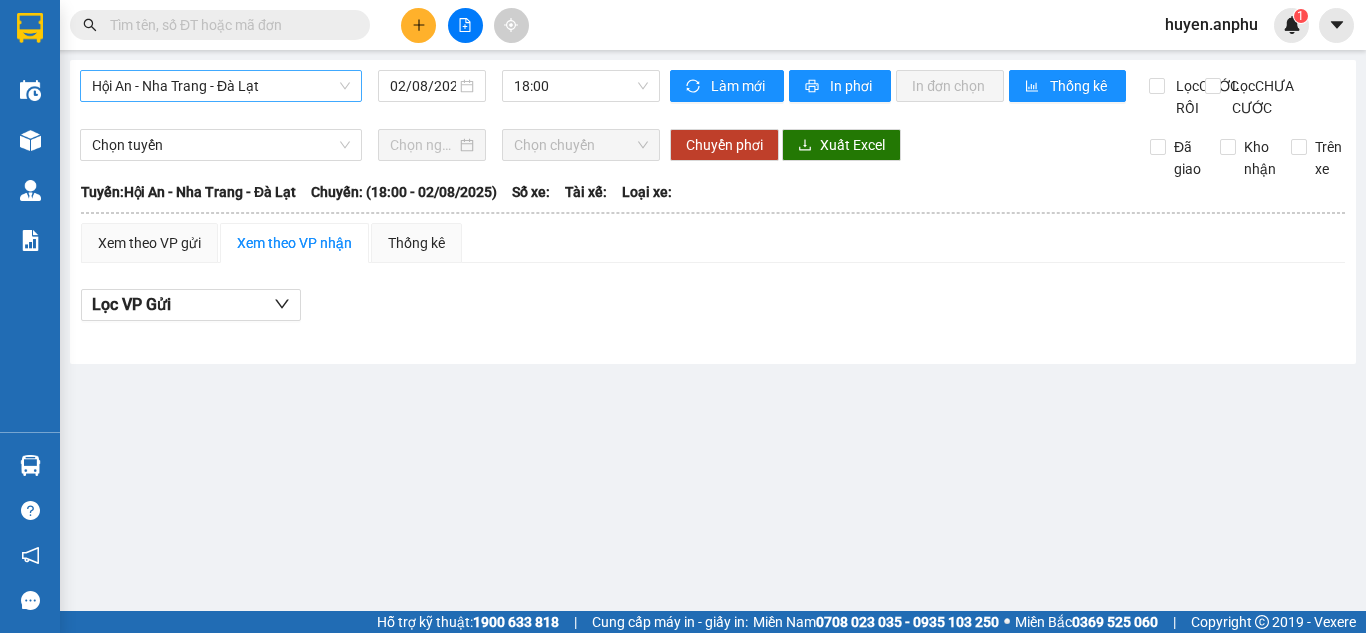 click on "Hội An - Nha Trang - Đà Lạt" at bounding box center [221, 86] 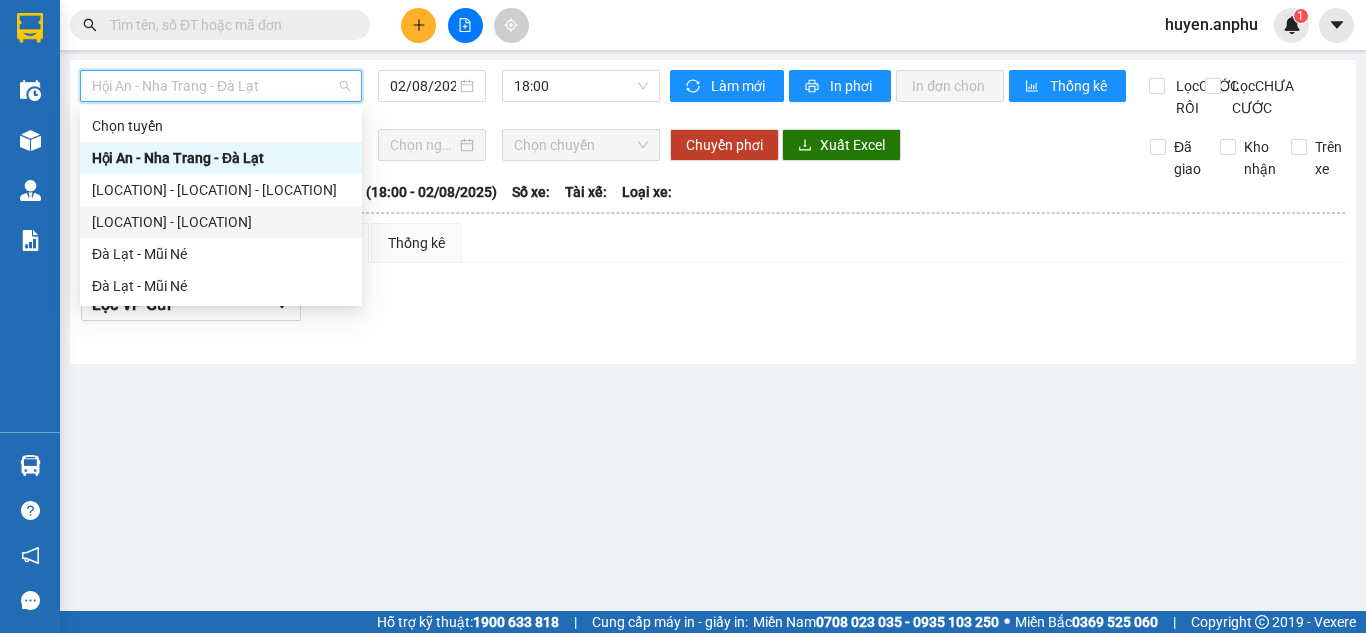 click on "[LOCATION] - [LOCATION]" at bounding box center (221, 222) 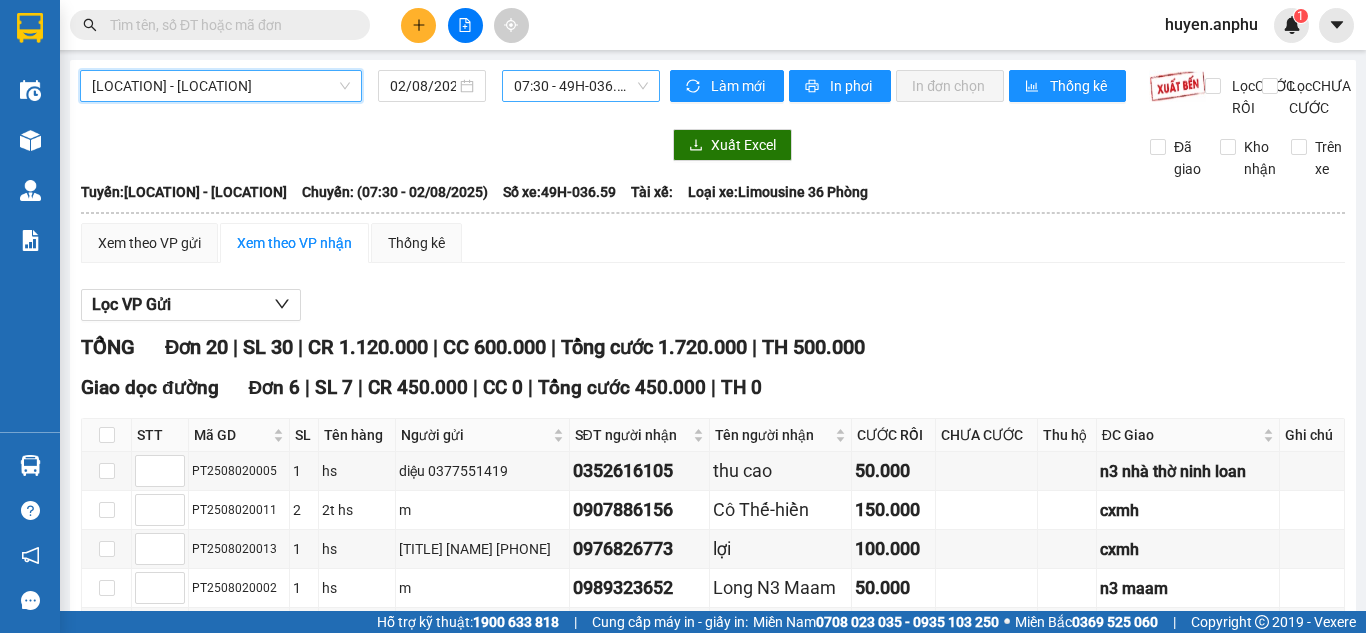 click on "07:30     - 49H-036.59" at bounding box center [581, 86] 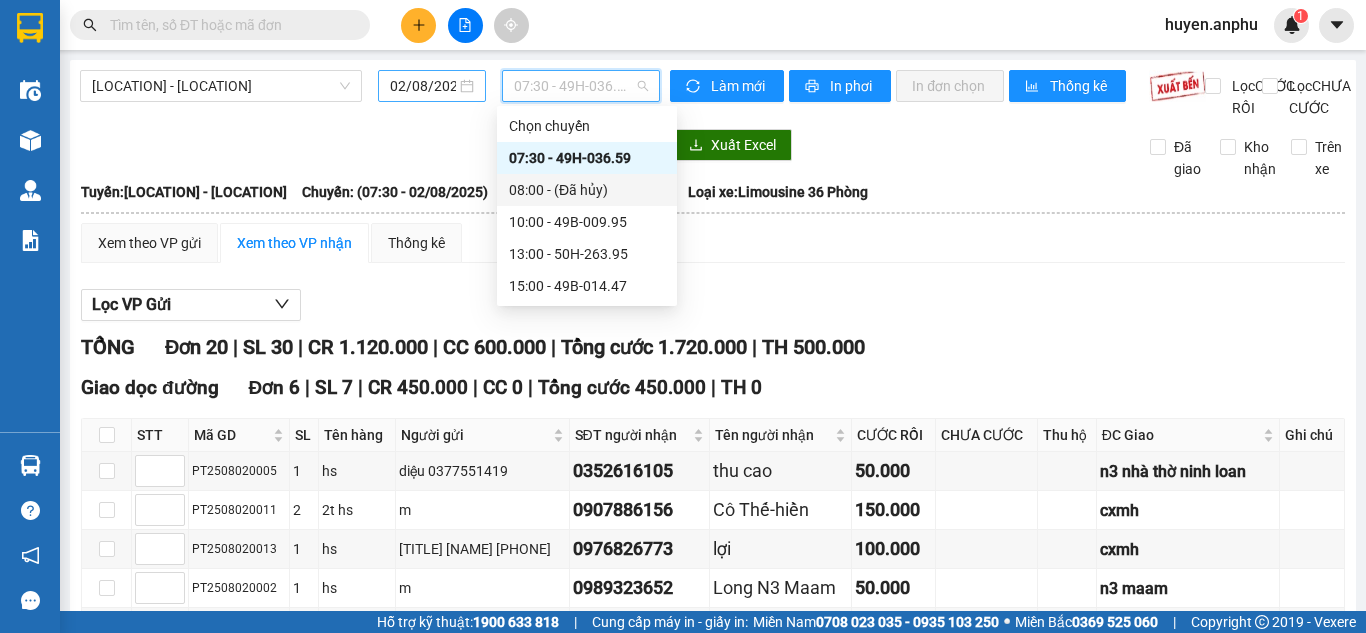 click on "02/08/2025" at bounding box center [423, 86] 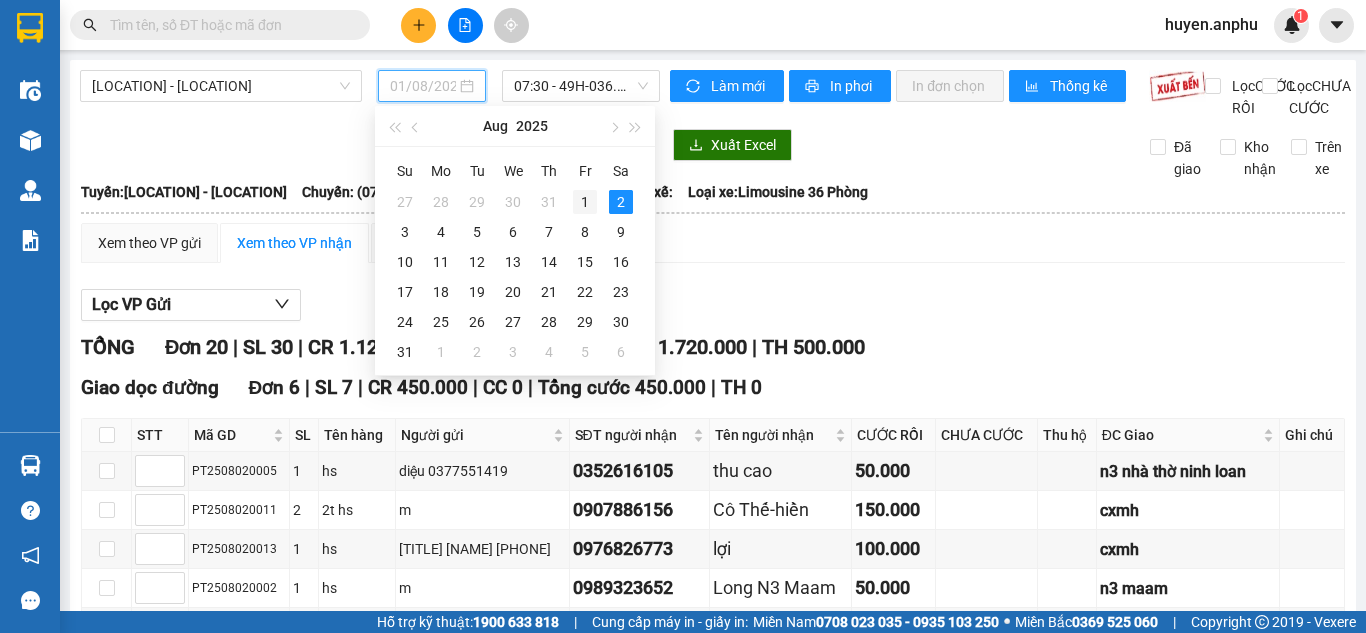 click on "1" at bounding box center (585, 202) 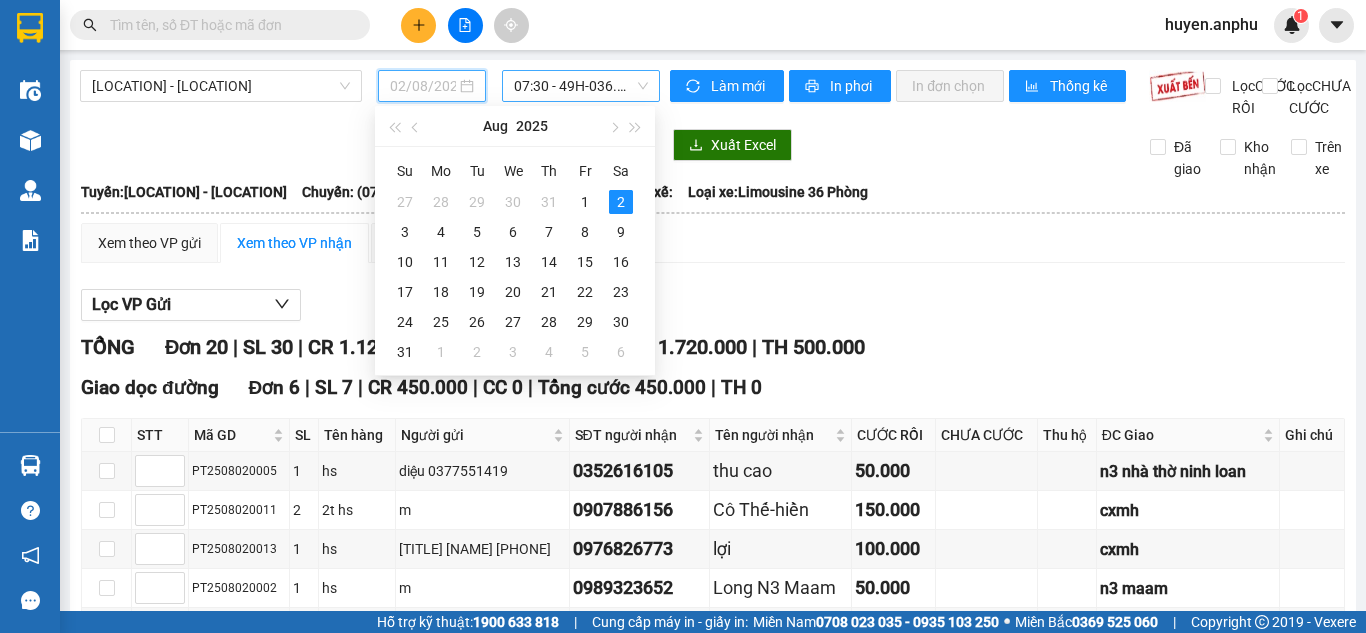 type on "01/08/2025" 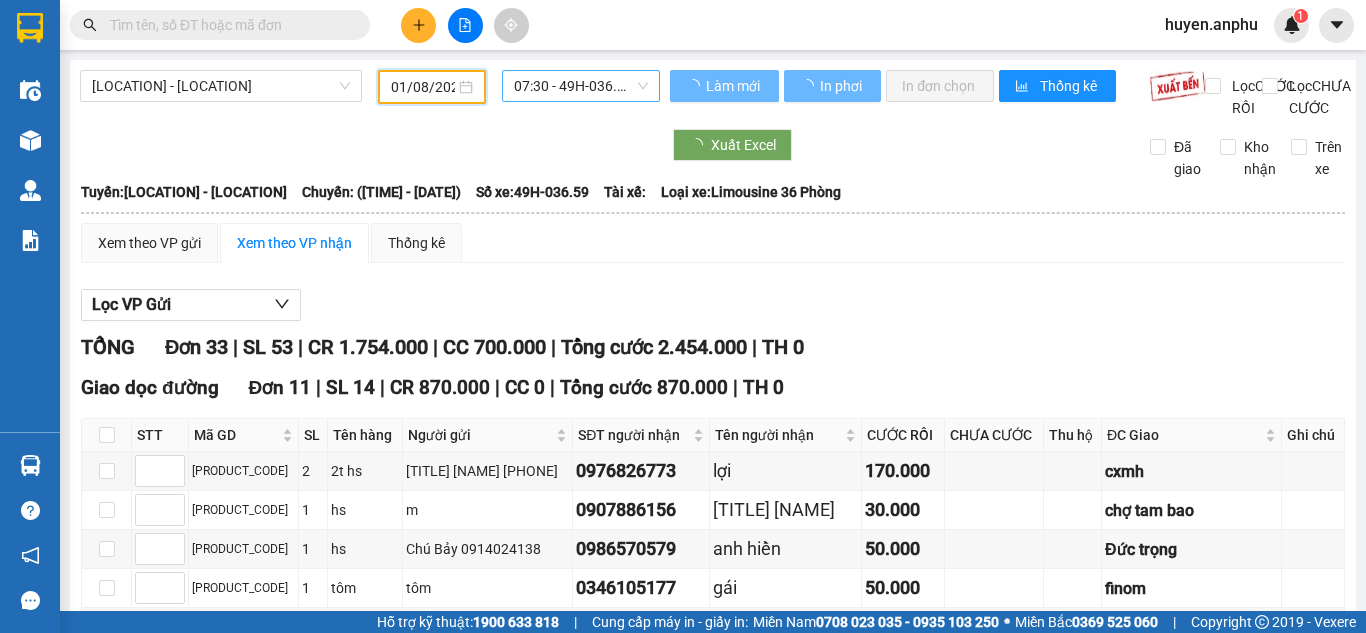 click on "07:30     - 49H-036.59" at bounding box center (581, 86) 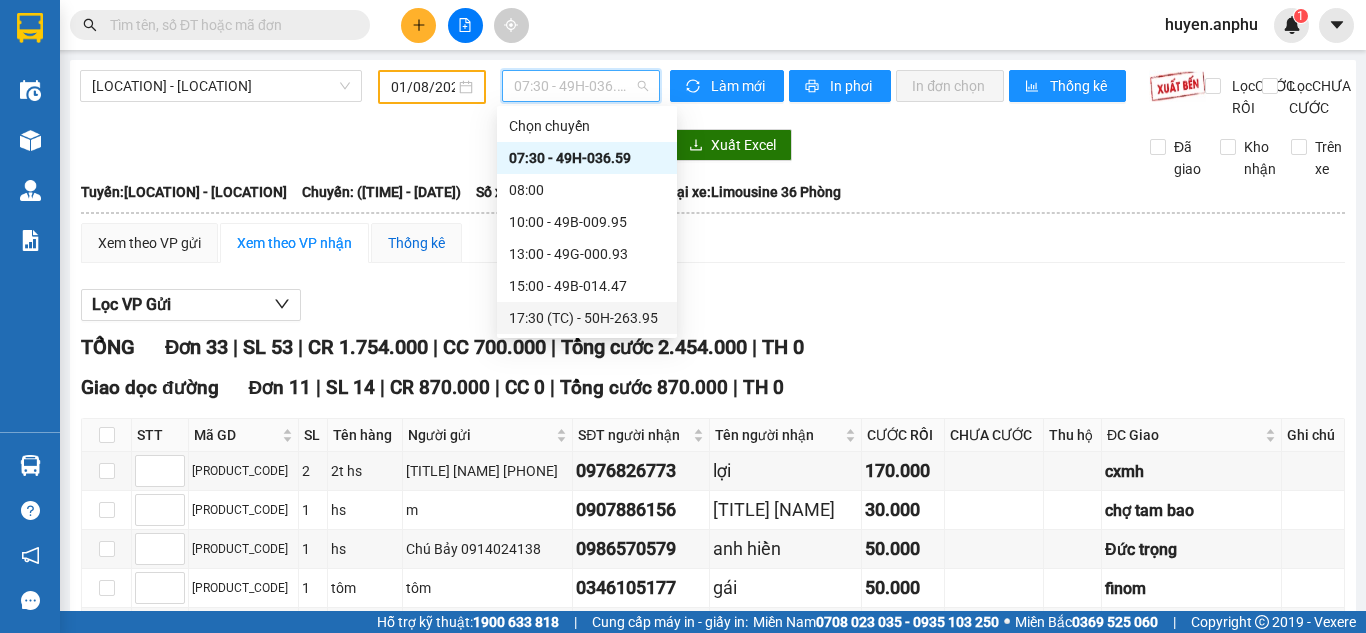 click on "Thống kê" at bounding box center (416, 243) 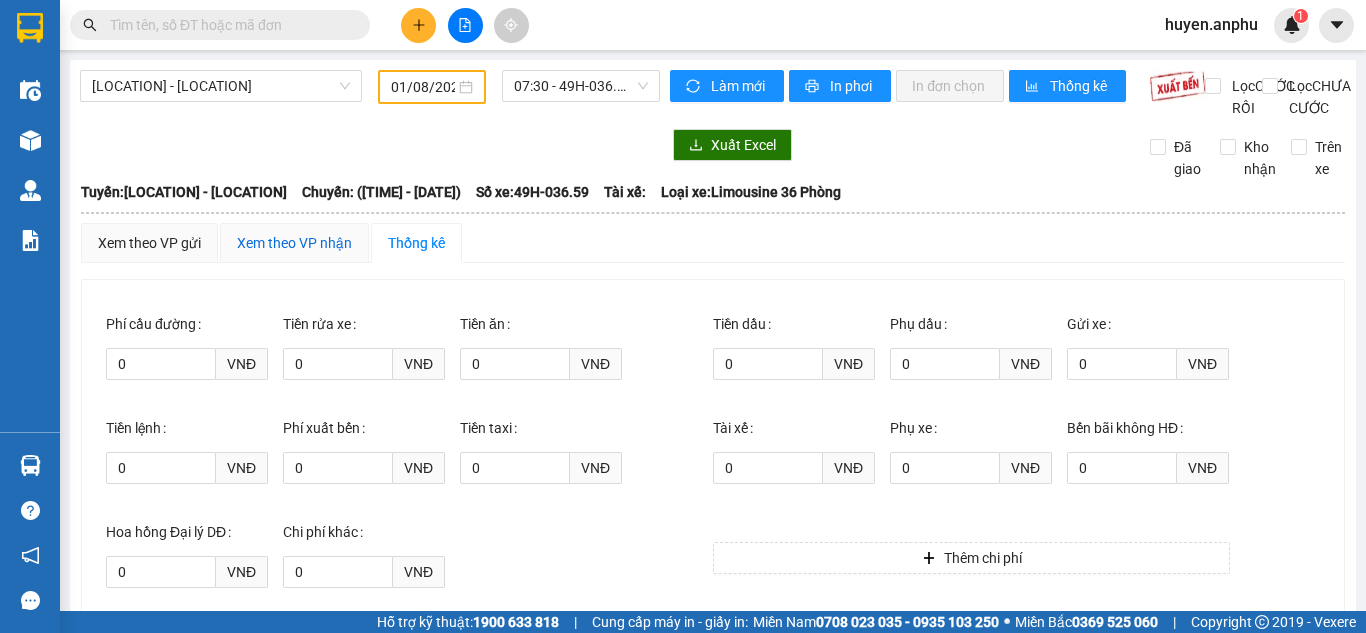 click on "Xem theo VP nhận" at bounding box center (294, 243) 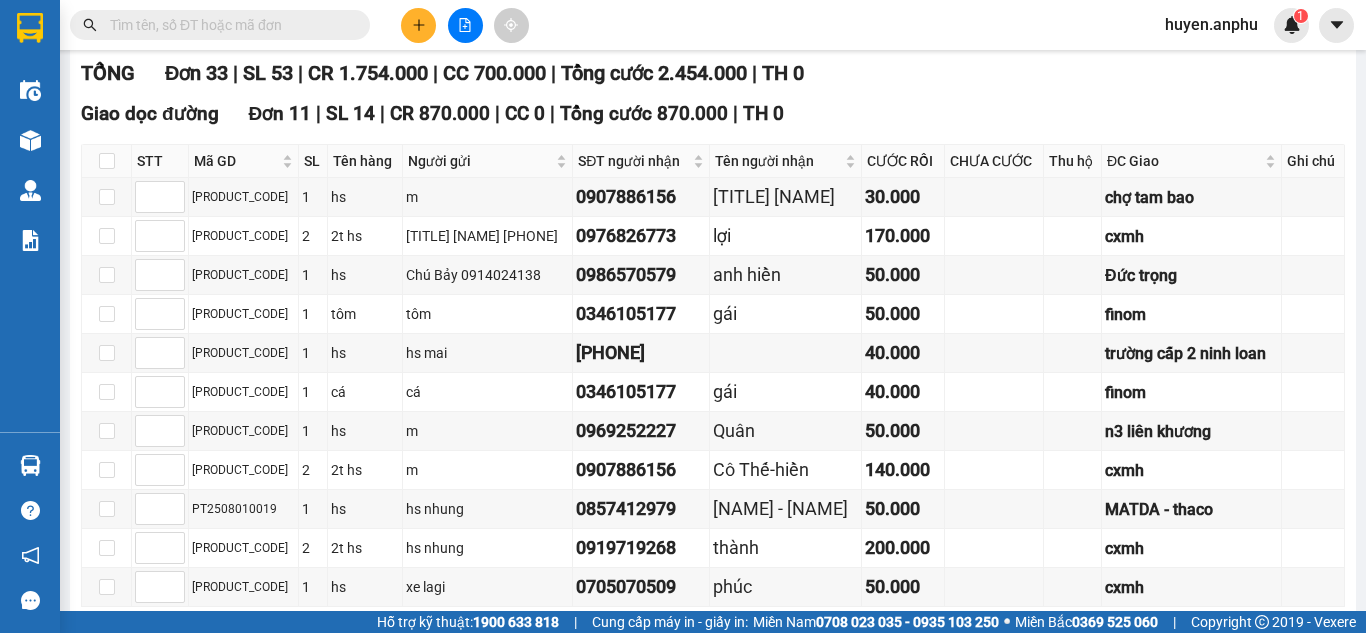 scroll, scrollTop: 0, scrollLeft: 0, axis: both 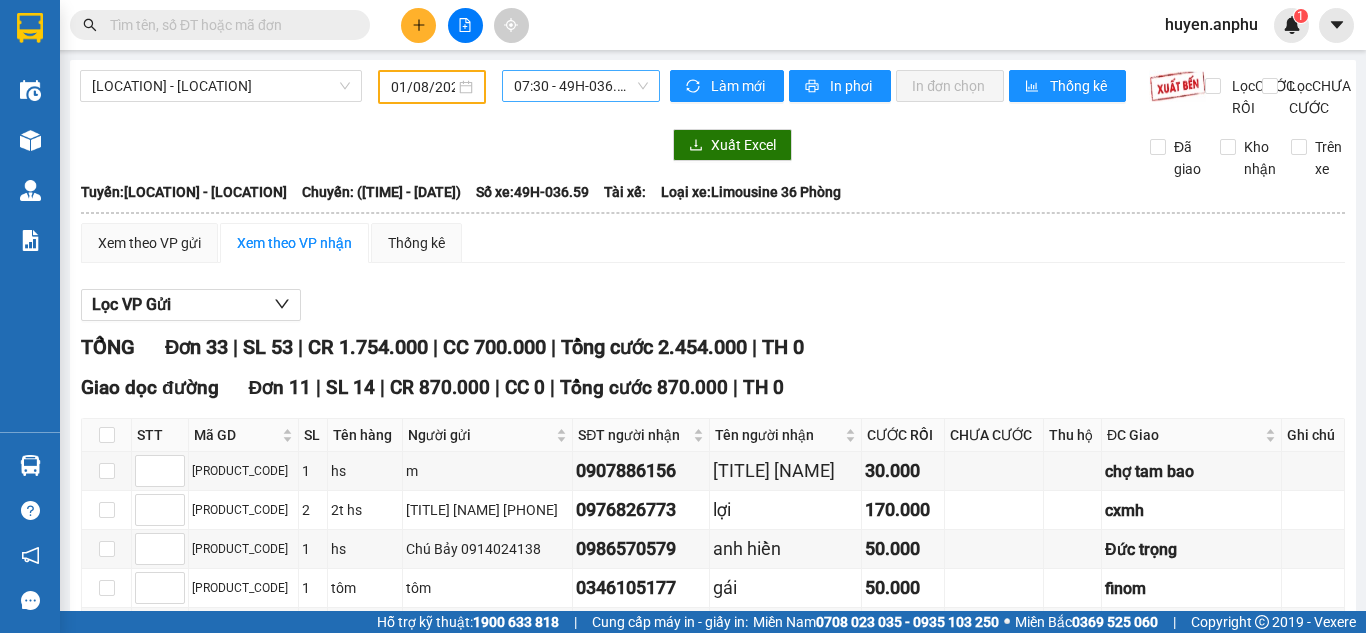 click on "07:30     - 49H-036.59" at bounding box center (581, 86) 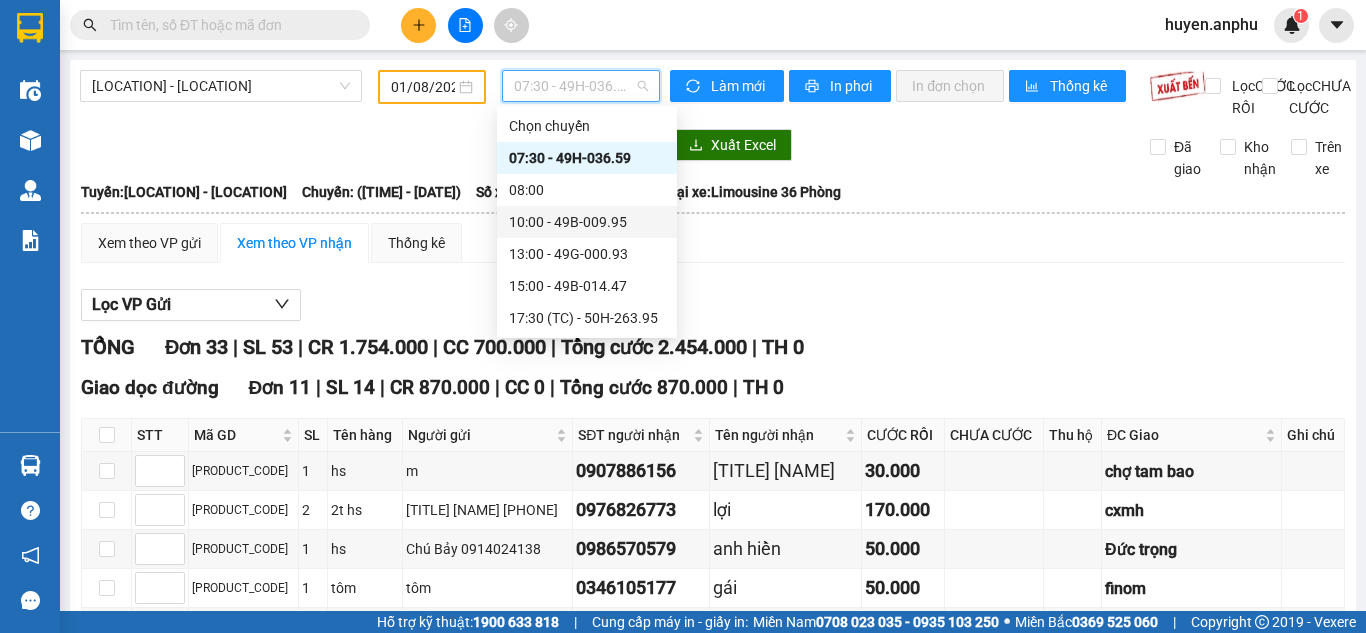 click on "[TIME] - [PRODUCT_CODE]" at bounding box center [587, 222] 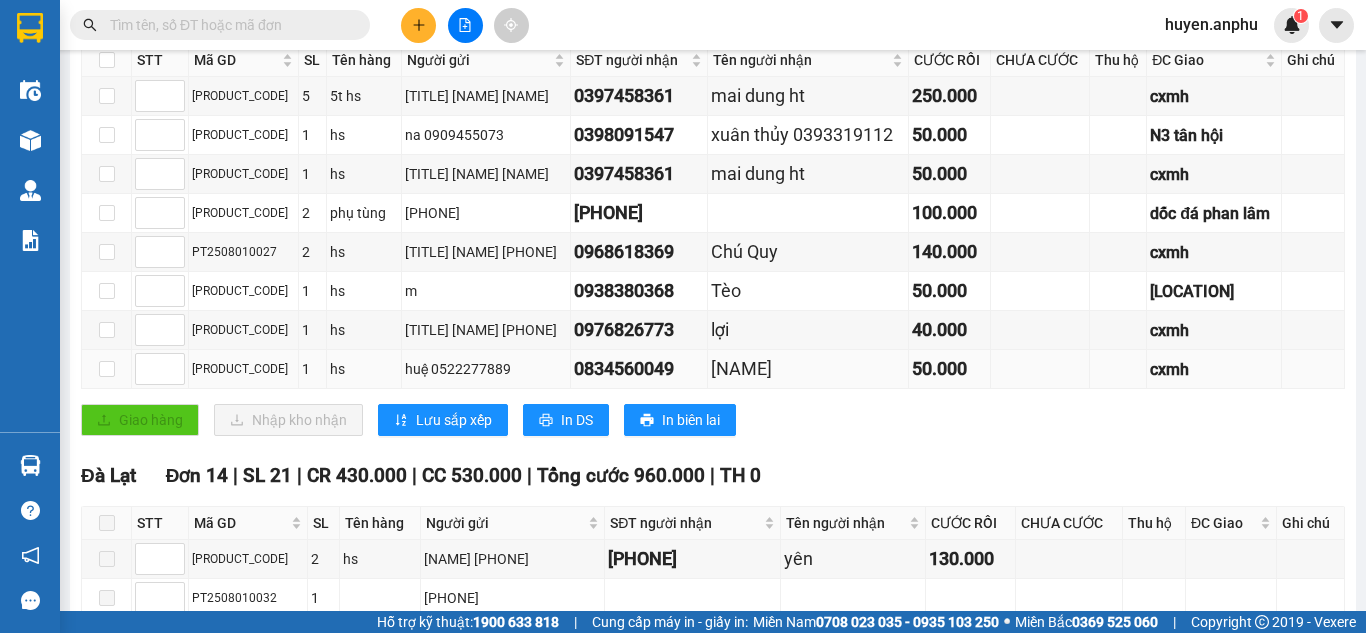 scroll, scrollTop: 0, scrollLeft: 0, axis: both 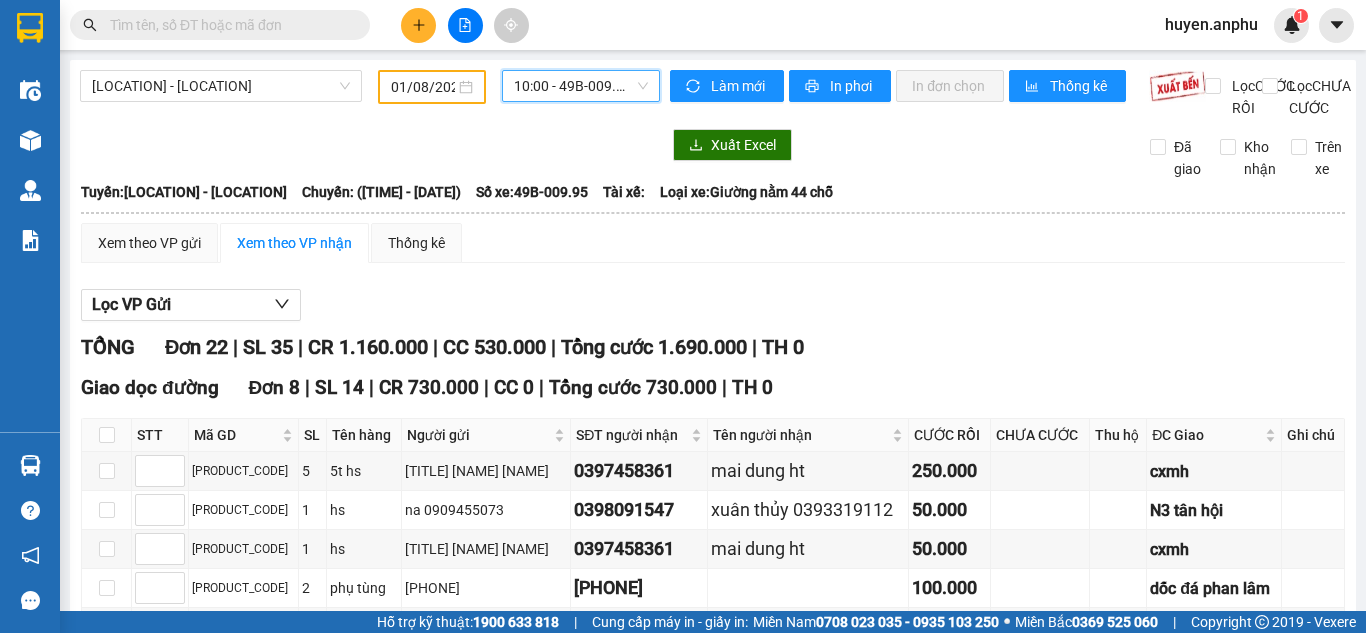 click on "[TIME] - [PRODUCT_CODE]" at bounding box center [581, 86] 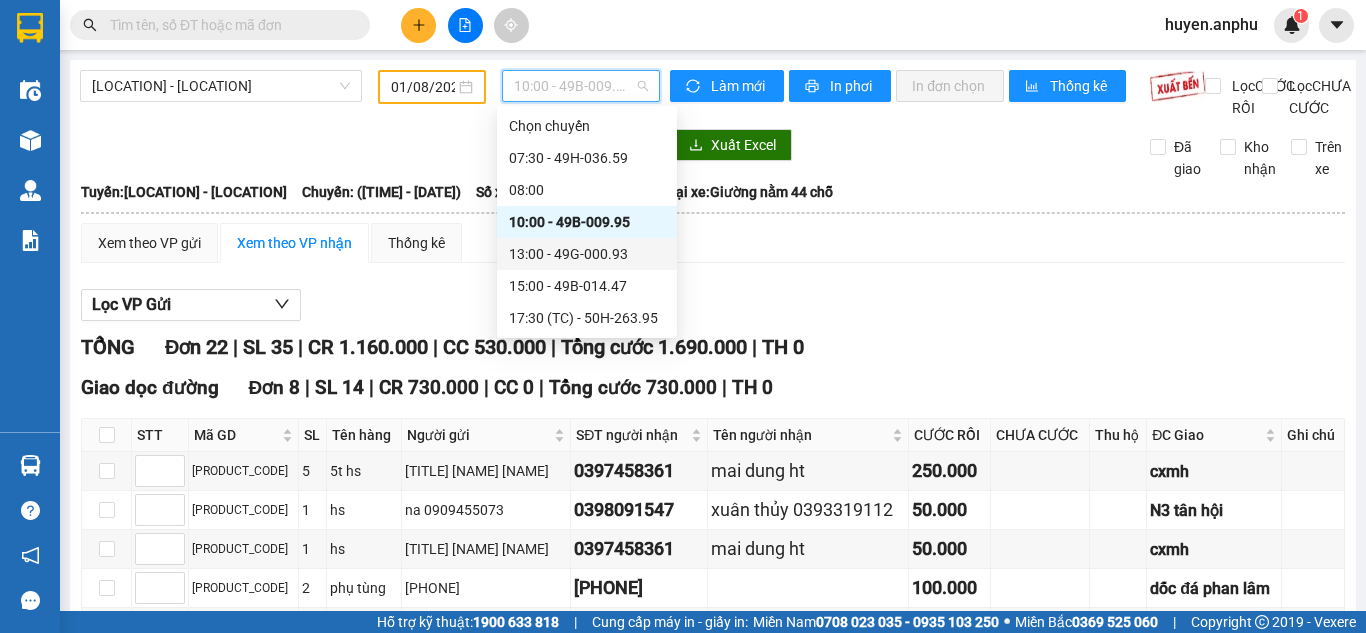 click on "[TIME] - [PRODUCT_CODE]" at bounding box center [587, 254] 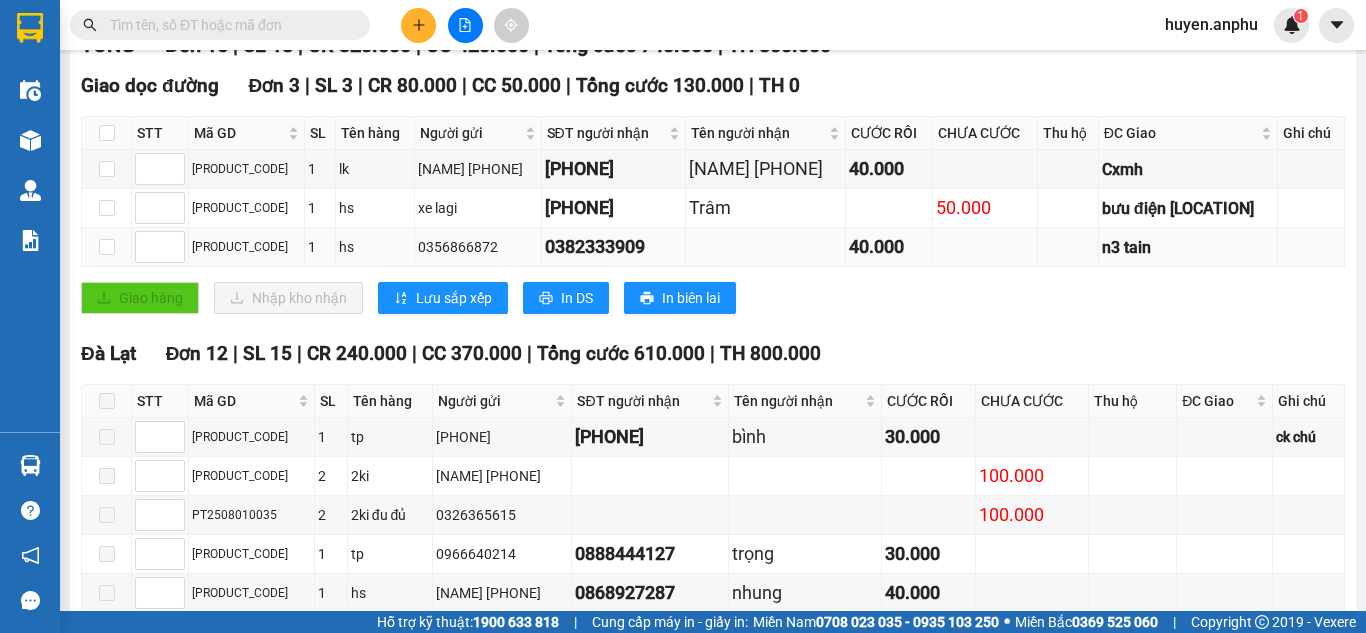 scroll, scrollTop: 0, scrollLeft: 0, axis: both 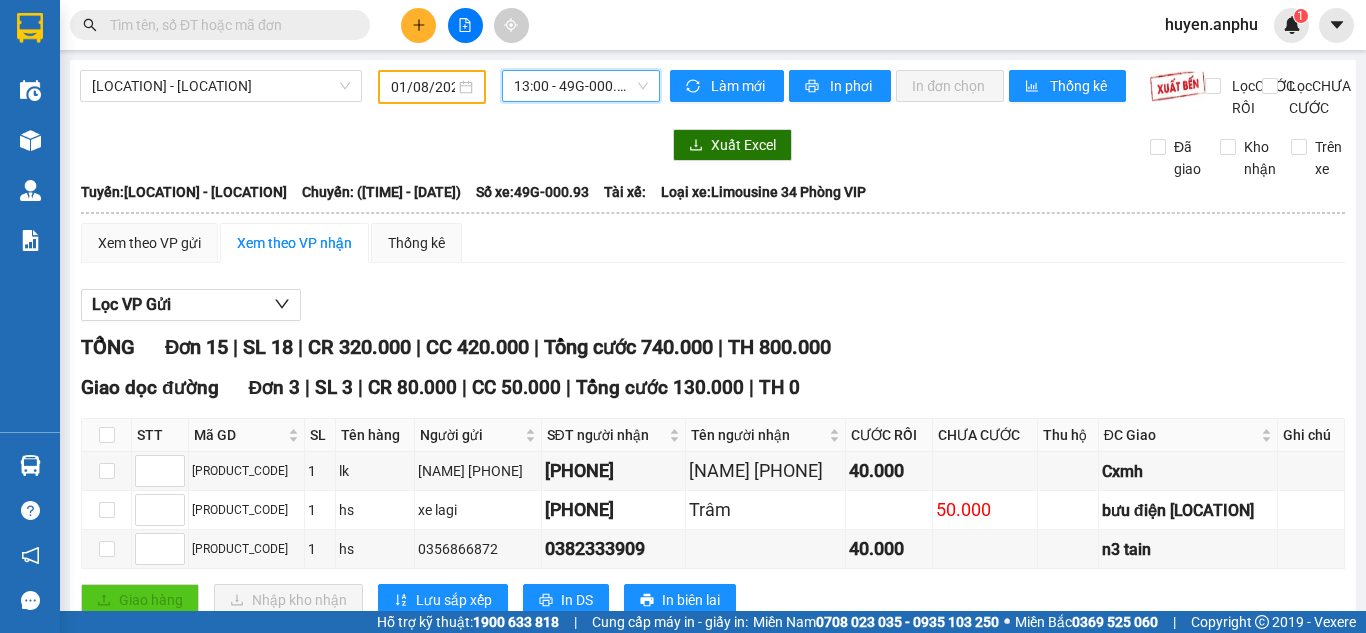click on "[TIME] - [PRODUCT_CODE]" at bounding box center [581, 86] 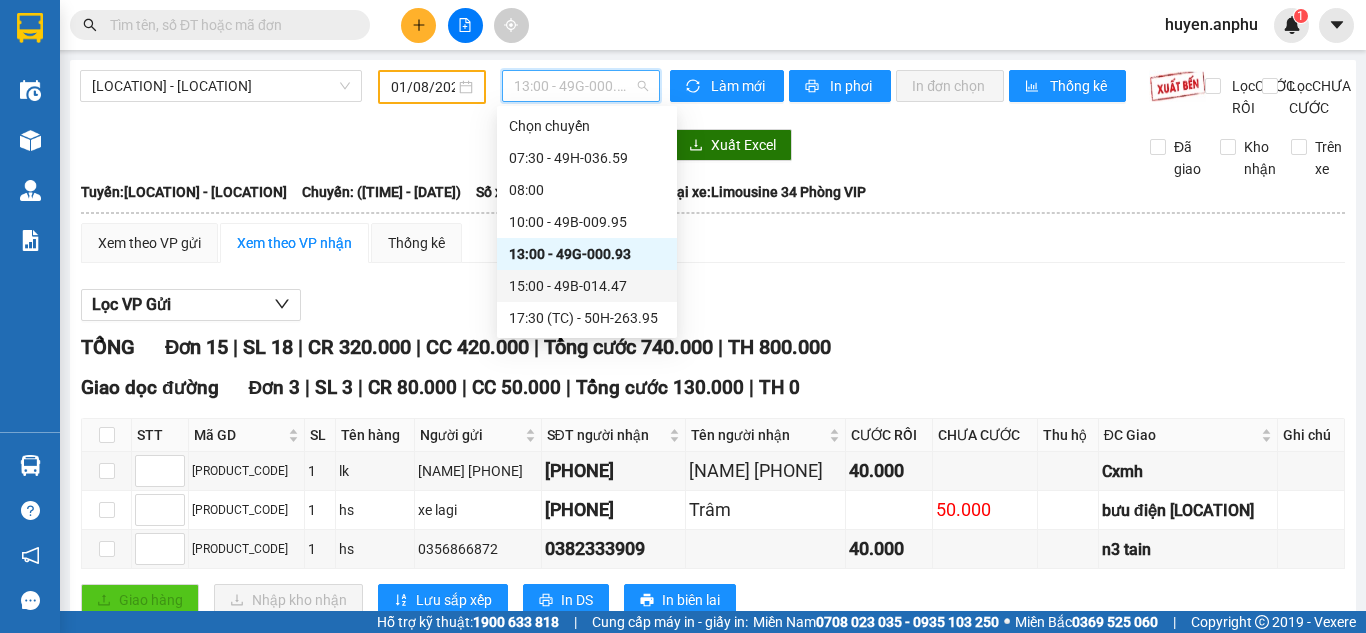 click on "[TIME] - [PRODUCT_CODE]" at bounding box center [587, 286] 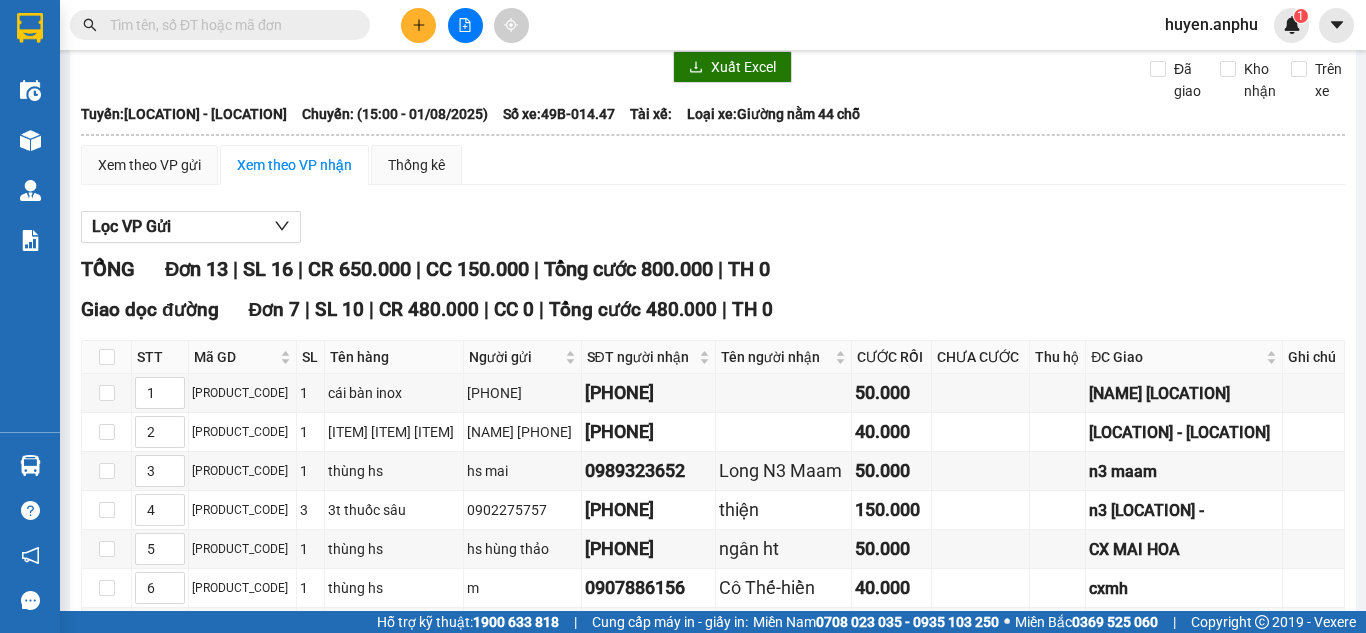 scroll, scrollTop: 0, scrollLeft: 0, axis: both 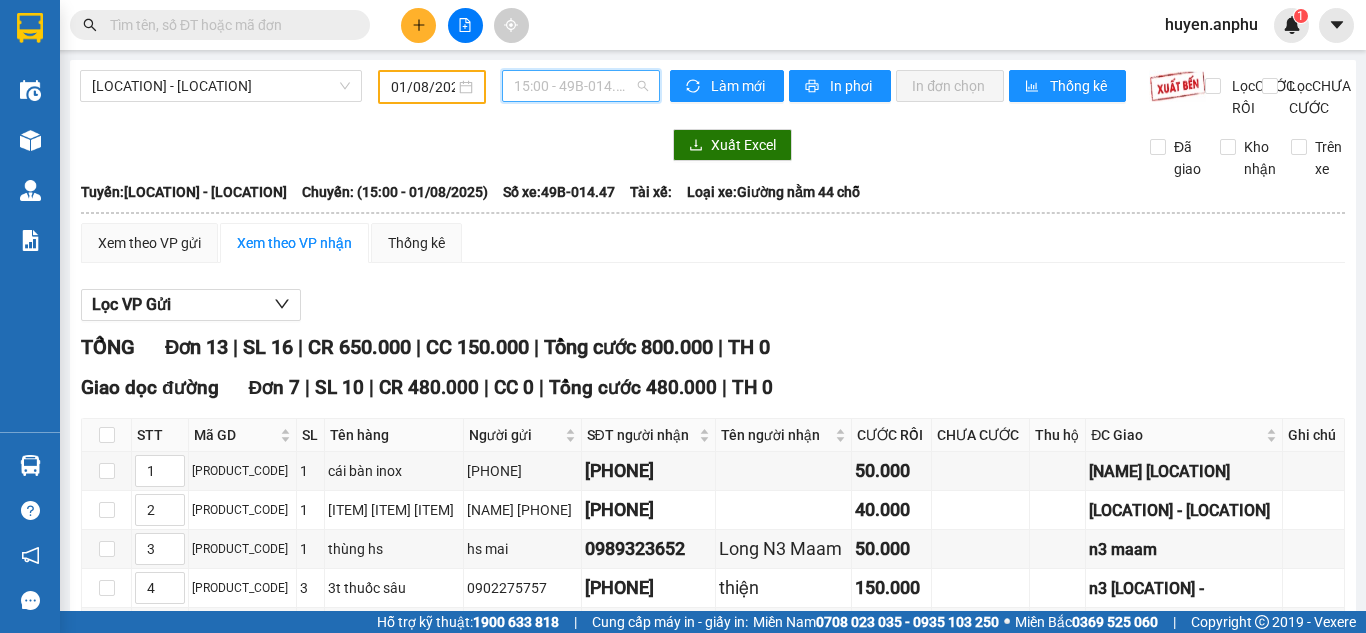 click on "[TIME] - [PRODUCT_CODE]" at bounding box center [581, 86] 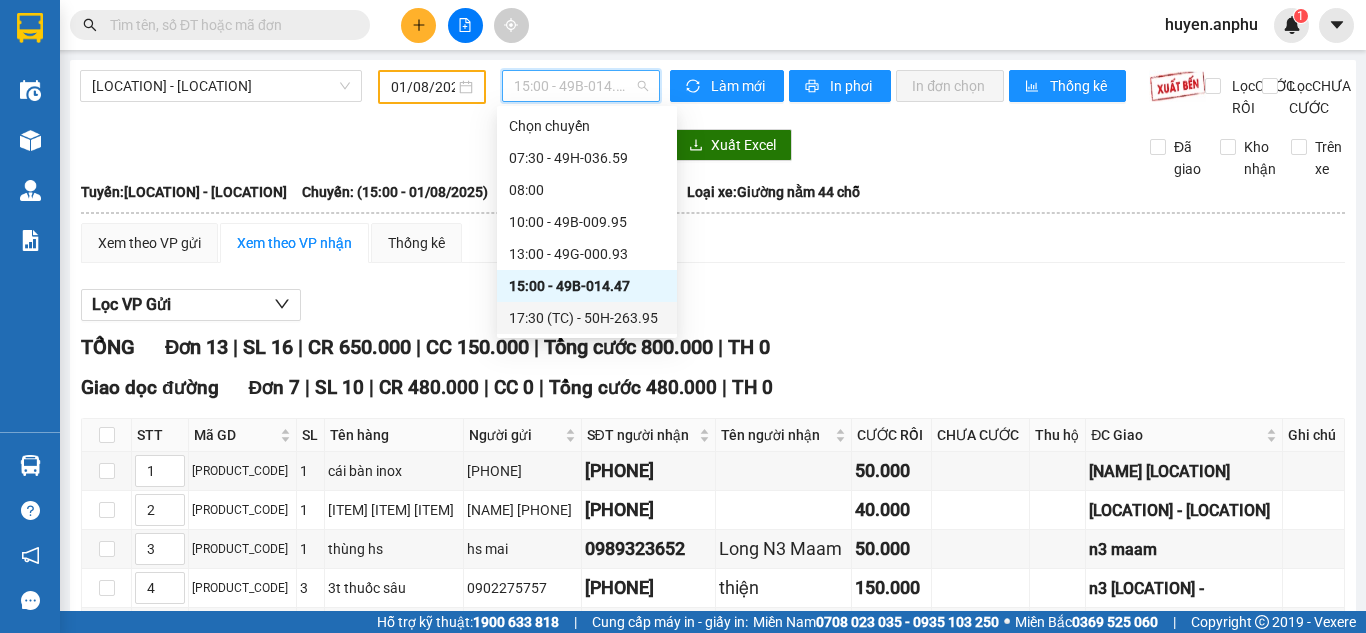 click on "[TIME] (TC) - [VEHICLE_CODE]" at bounding box center [587, 318] 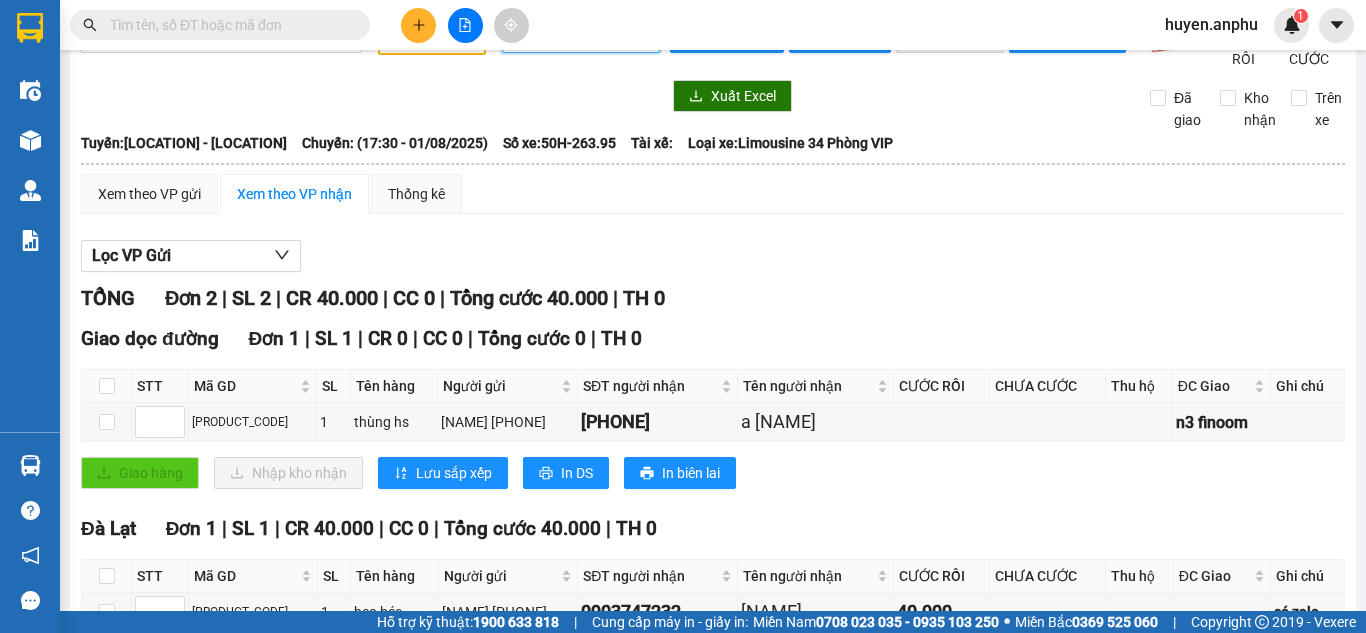 scroll, scrollTop: 0, scrollLeft: 0, axis: both 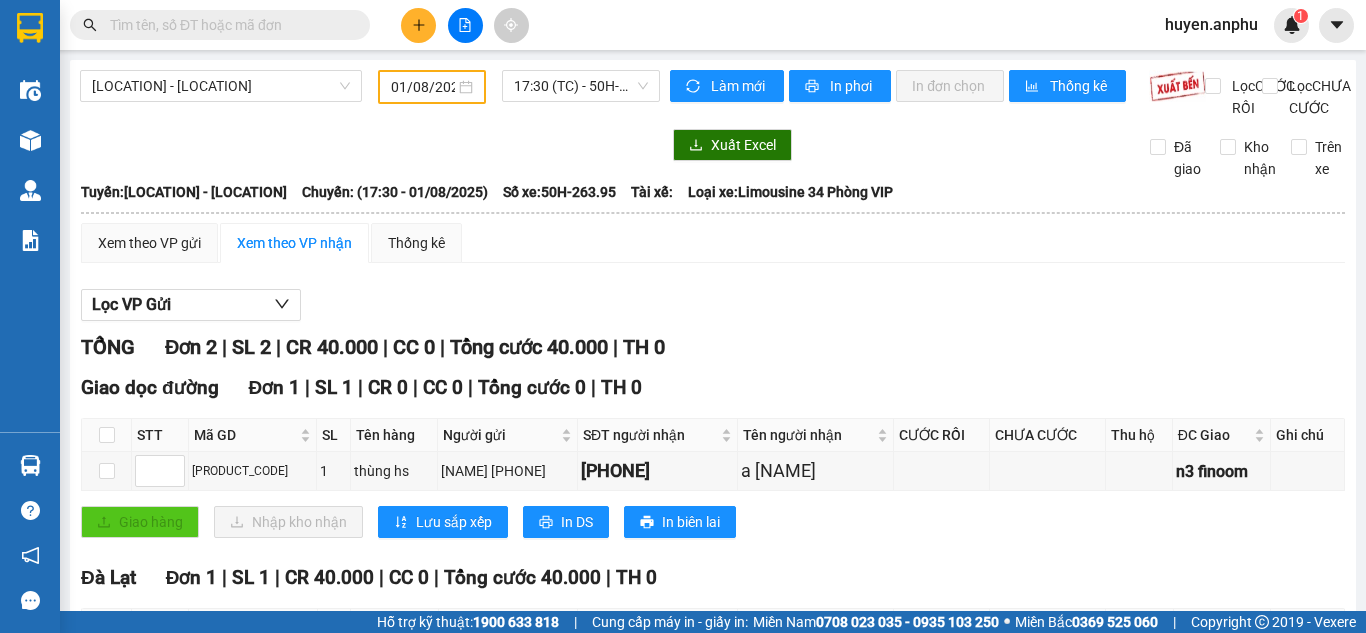 click on "[LOCATION] - [LOCATION] [DATE] [TIME] (TC) - [VEHICLE_CODE] Lọc CƯỚC RỒI Lọc CHƯA CƯỚC Xuất Excel Đã giao Kho nhận Trên xe [COMPANY_NAME] ([LOCATION]) [PHONE], [PHONE] [NUMBER] [STREET], [WARD] [DISTRICT] [TIME] - [DATE] Tuyến: [LOCATION] - [LOCATION] Chuyến: ([TIME] - [DATE]) Số xe: [VEHICLE_CODE] Loại xe: [VEHICLE_TYPE] Tuyến: [LOCATION] - [LOCATION] Chuyến: ([TIME] - [DATE]) Số xe: [VEHICLE_CODE] Tài xế: Loại xe: [VEHICLE_TYPE] Xem theo VP gửi Xem theo VP nhận Thống kê Lọc VP Gửi TỔNG Đơn [QUANTITY] | SL [QUANTITY] | CR [CURRENCY] | CC [CURRENCY] | Tổng cước [CURRENCY] | TH [QUANTITY] Giao dọc đường Đơn [QUANTITY] | SL [QUANTITY] | CR [CURRENCY] | CC [CURRENCY] | Tổng cước [CURRENCY] | TH [QUANTITY] STT Mã GD SL Tên hàng Người gửi SĐT người nhận Tên người nhận CƯỚC RỒI CHƯA CƯỚC Thu hộ ĐC Giao Ghi chú Ký nhận [PRODUCT_CODE] [QUANTITY] [ITEM] [QUANTITY] [PHONE]" at bounding box center [713, 417] 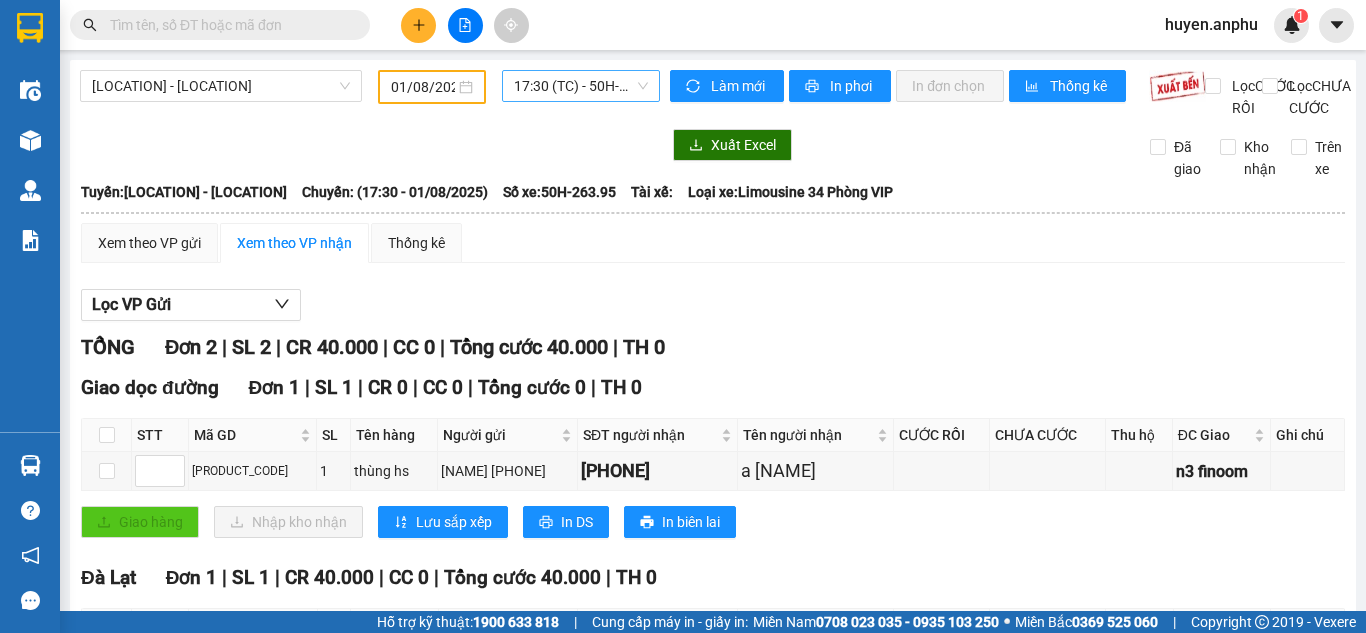 click on "[TIME] (TC) - [VEHICLE_CODE]" at bounding box center [581, 86] 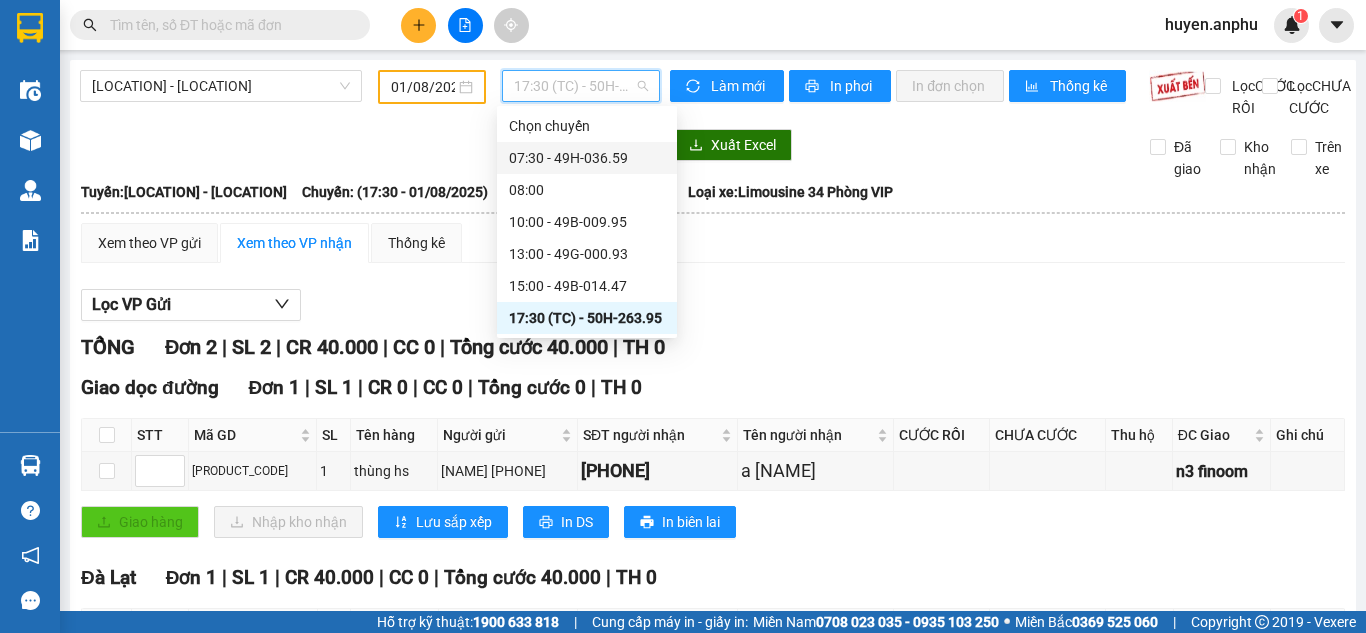 click on "07:30     - 49H-036.59" at bounding box center [587, 158] 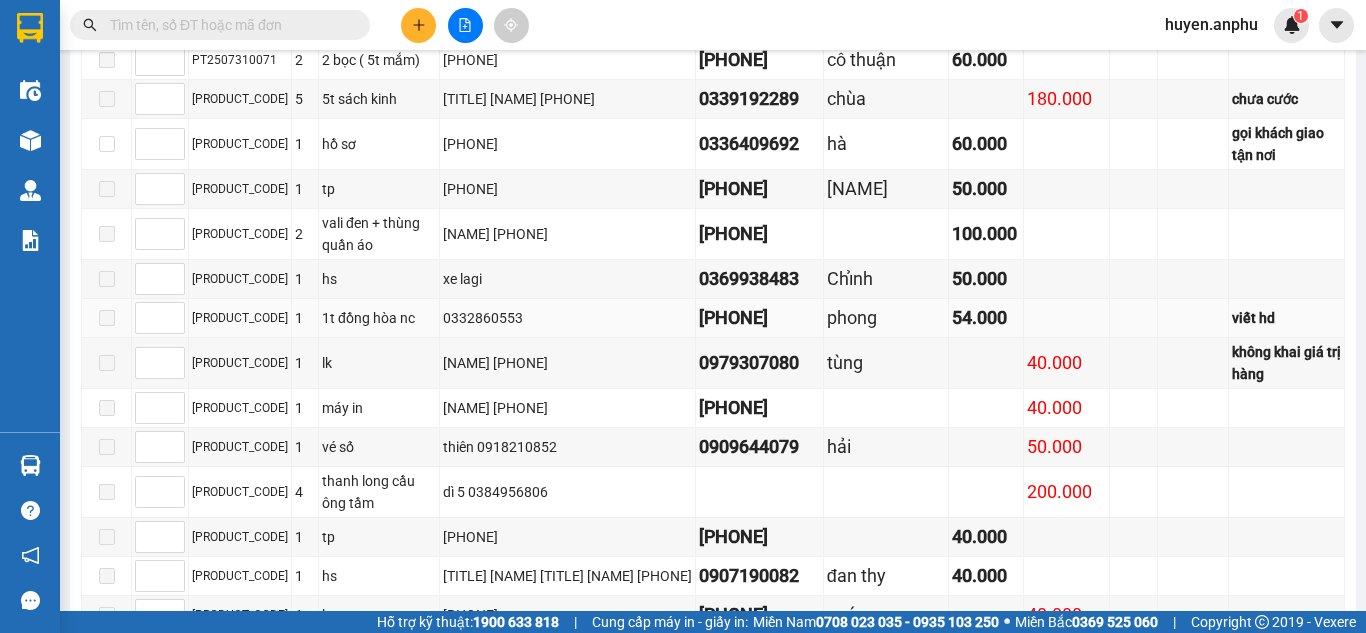 scroll, scrollTop: 1100, scrollLeft: 0, axis: vertical 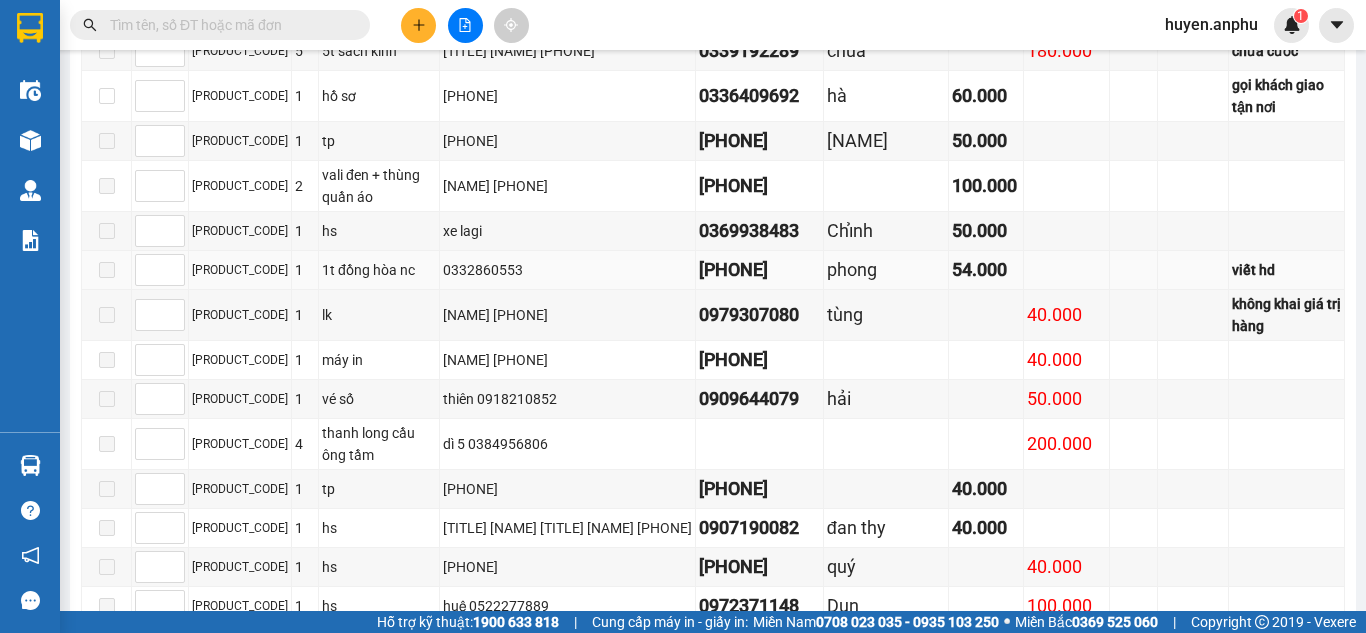 click on "[PHONE]" at bounding box center [759, 270] 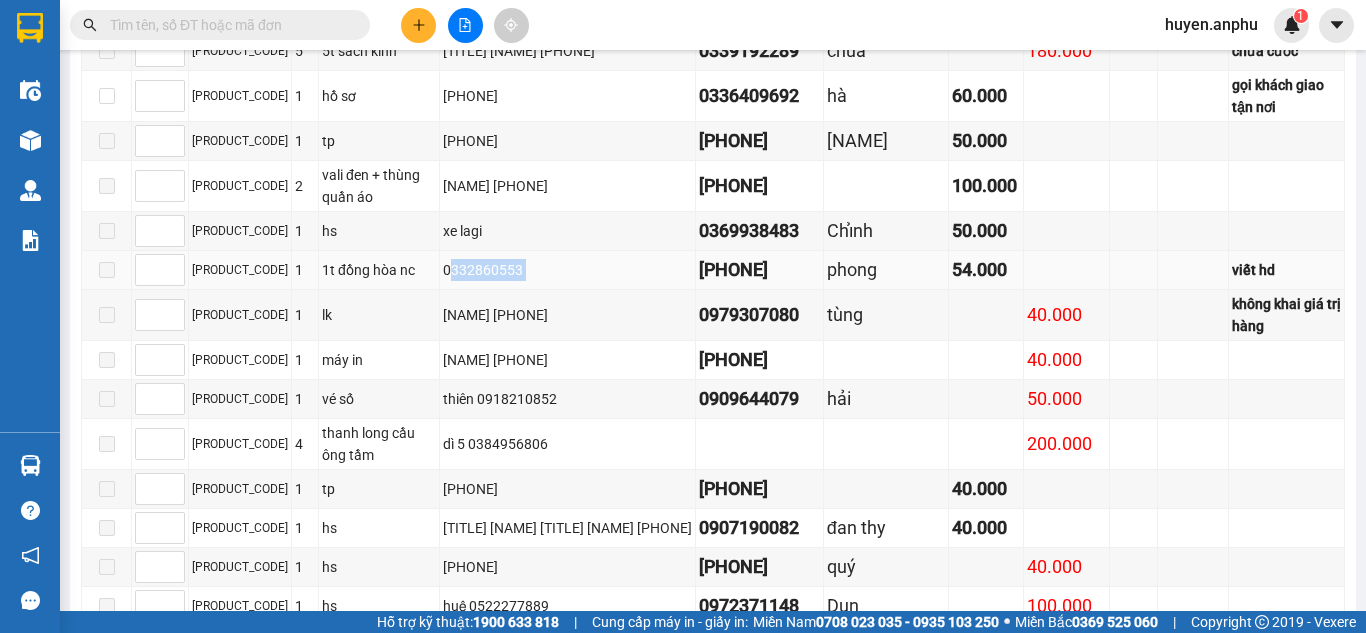 click on "0332860553" at bounding box center (567, 270) 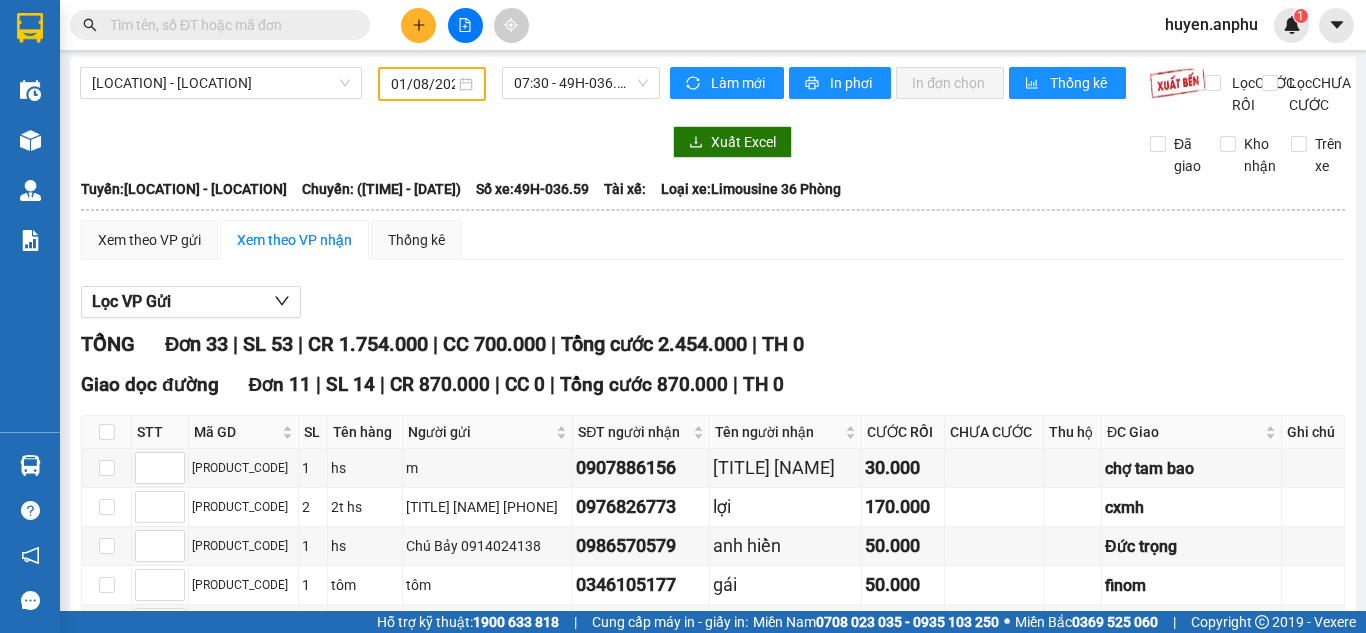 scroll, scrollTop: 0, scrollLeft: 0, axis: both 